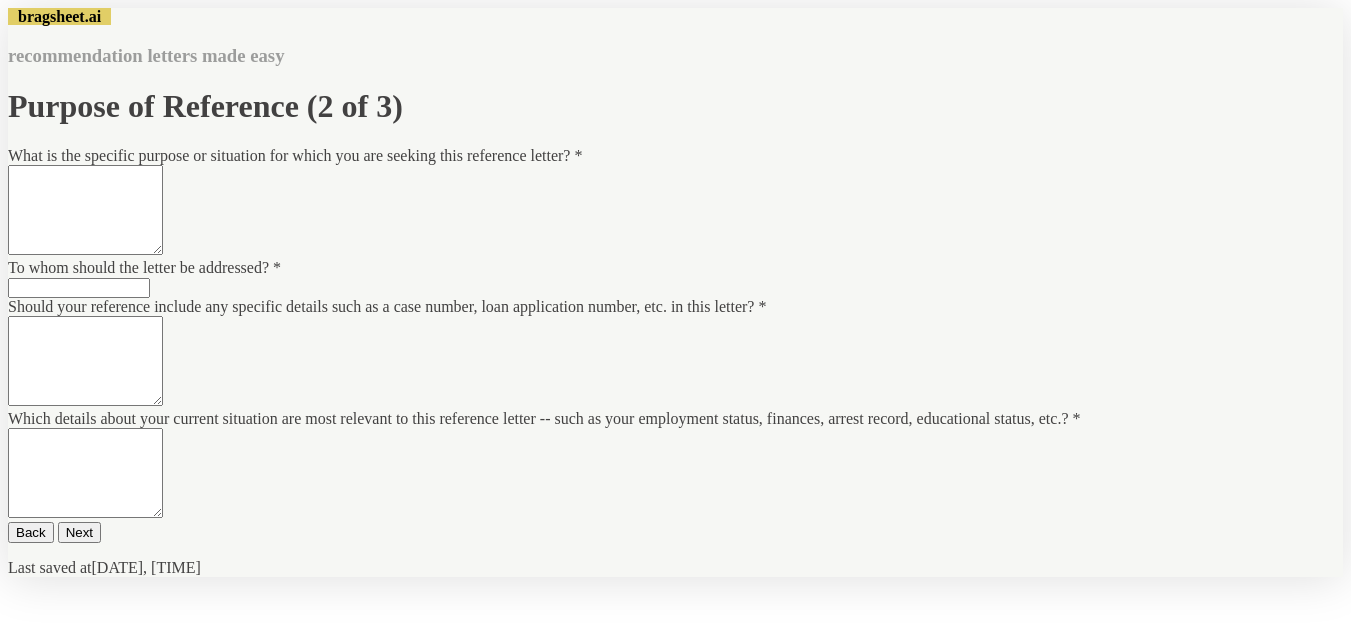 scroll, scrollTop: 0, scrollLeft: 0, axis: both 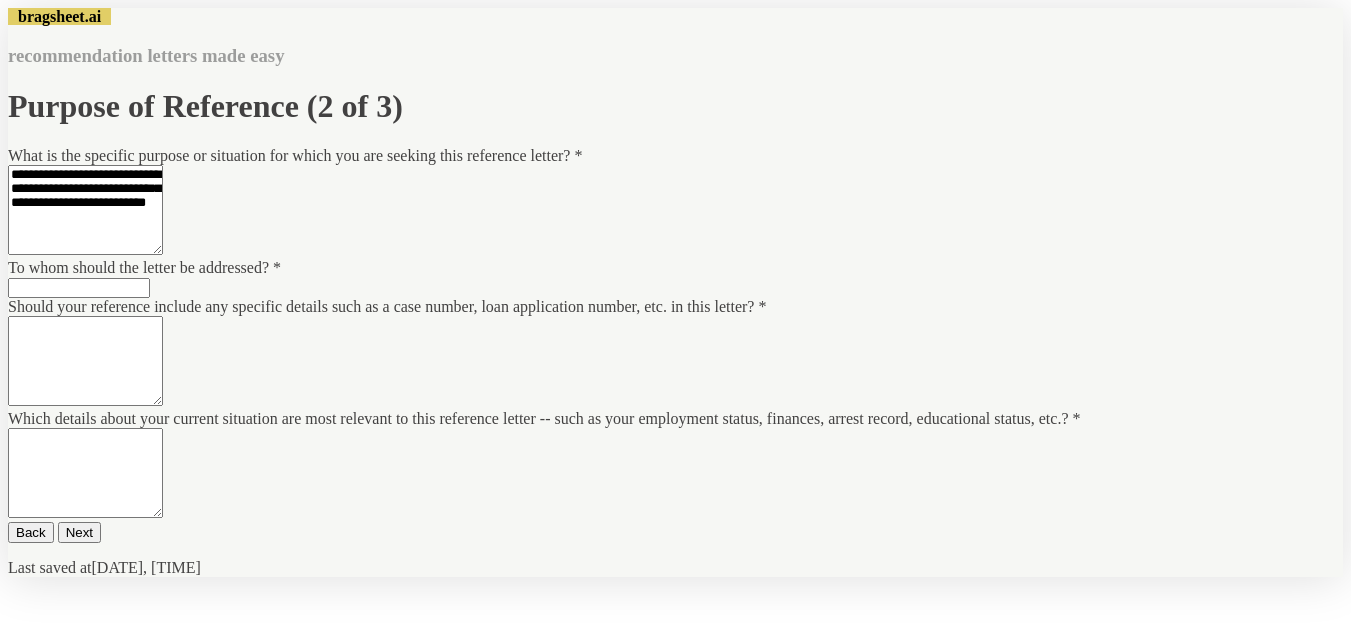 type on "**********" 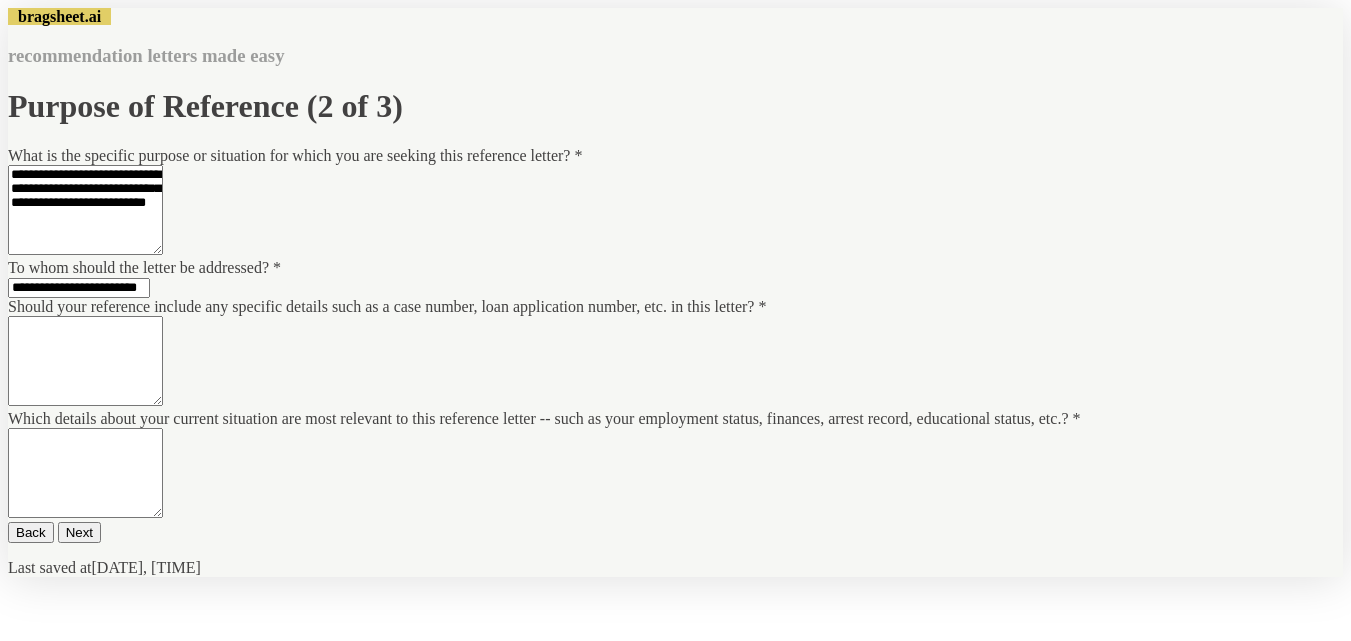 scroll, scrollTop: 374, scrollLeft: 0, axis: vertical 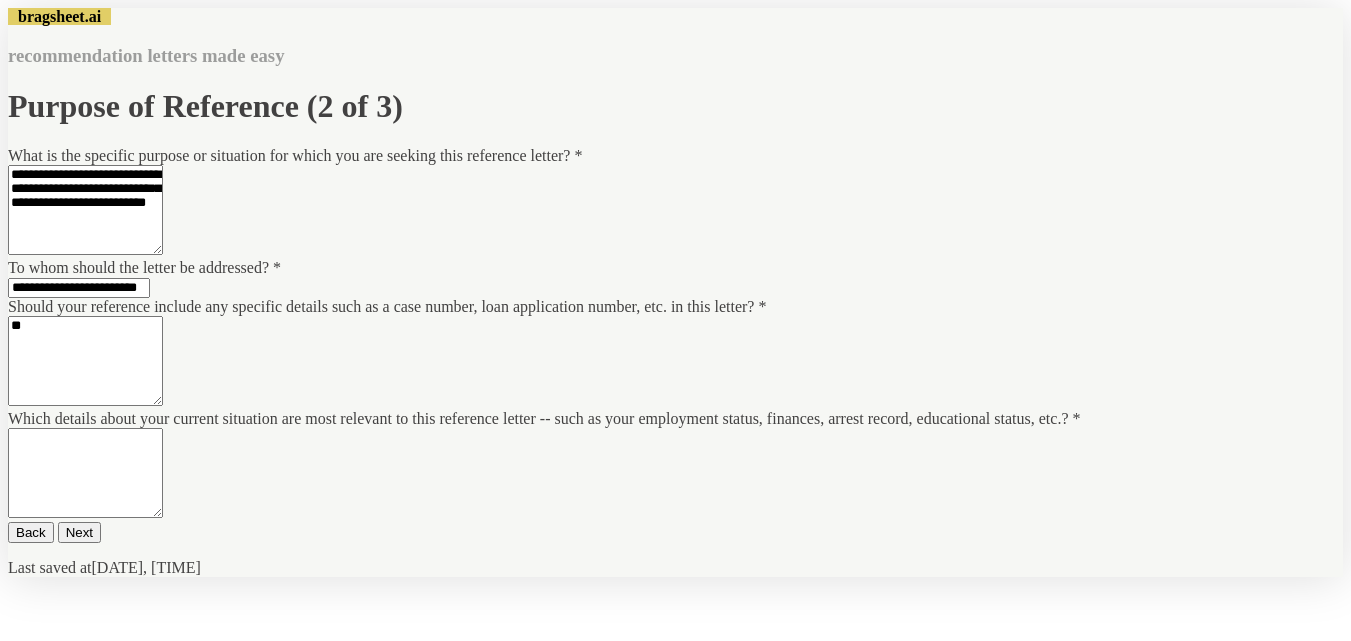 type on "**" 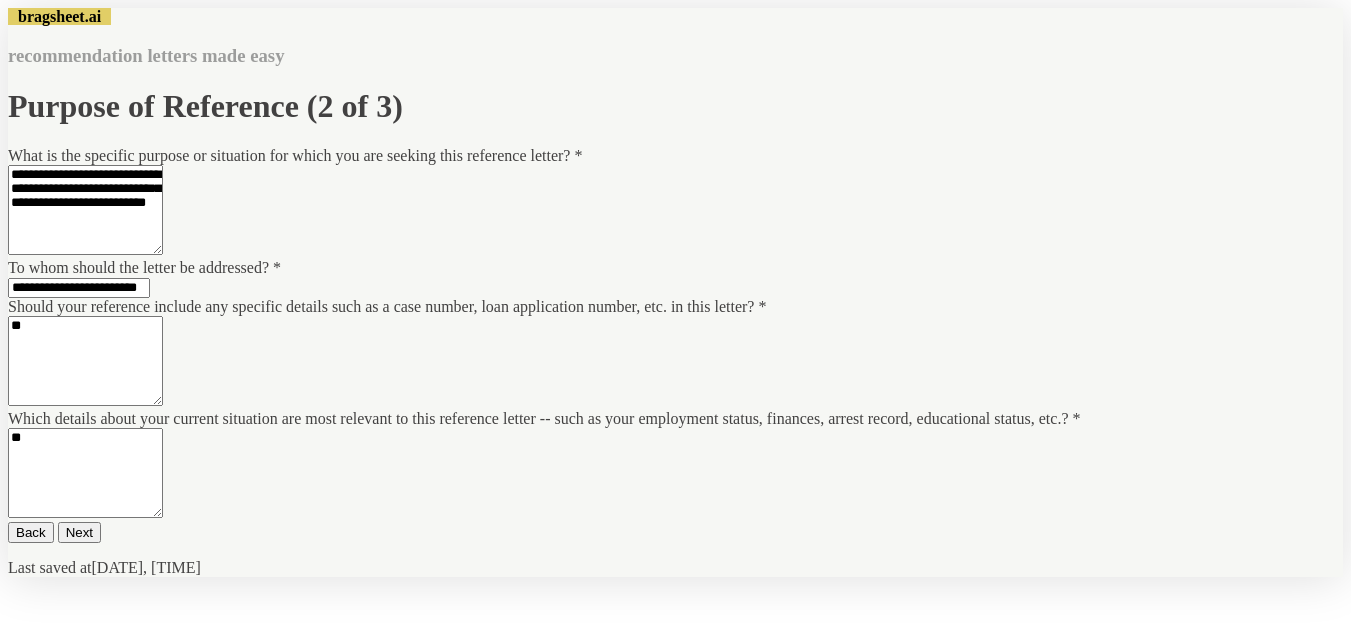 type on "*" 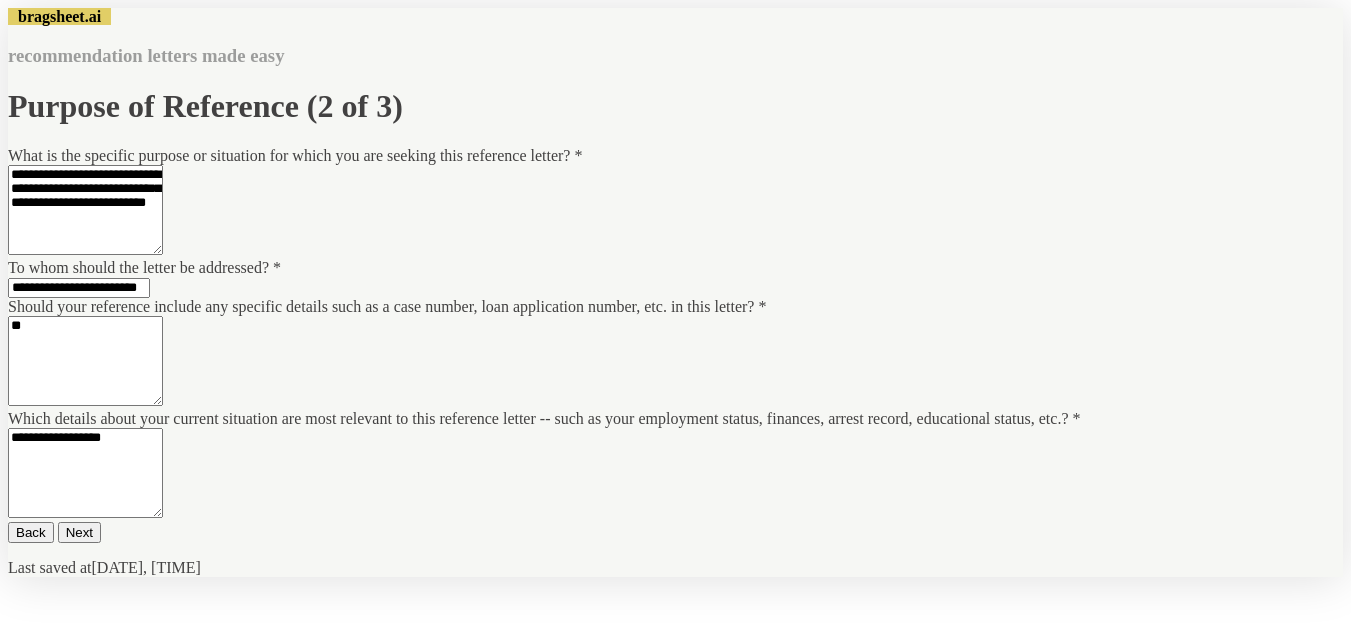 type on "**********" 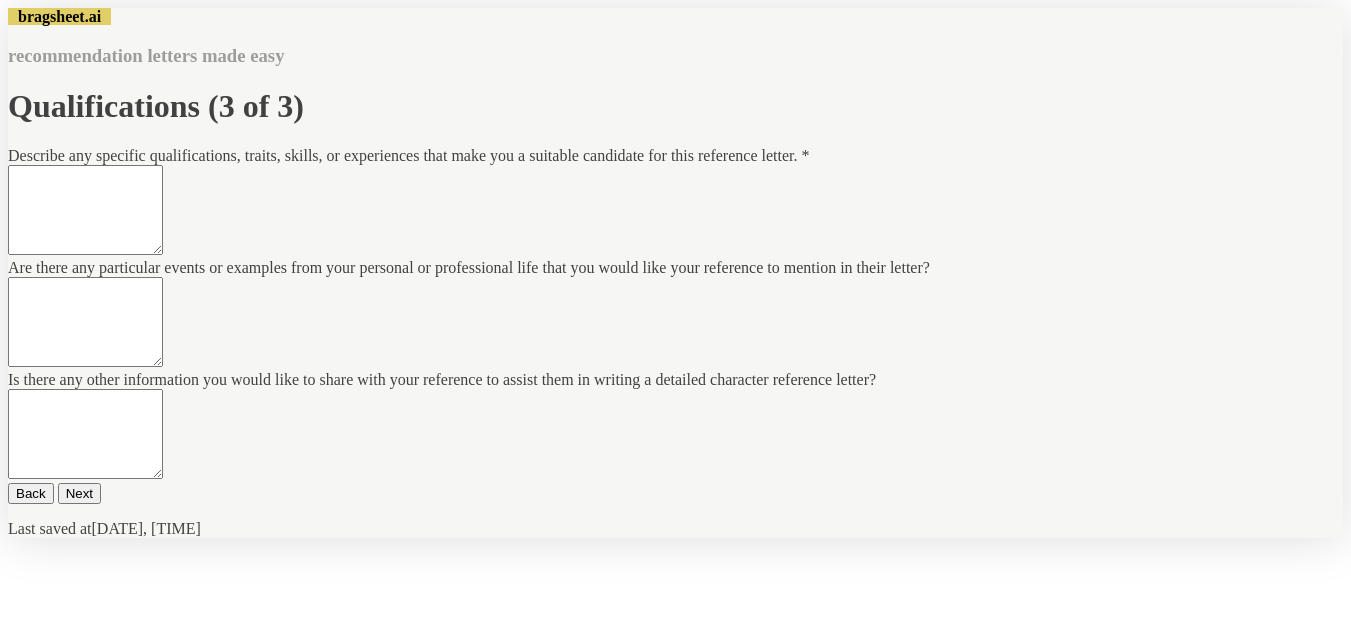 scroll, scrollTop: 0, scrollLeft: 0, axis: both 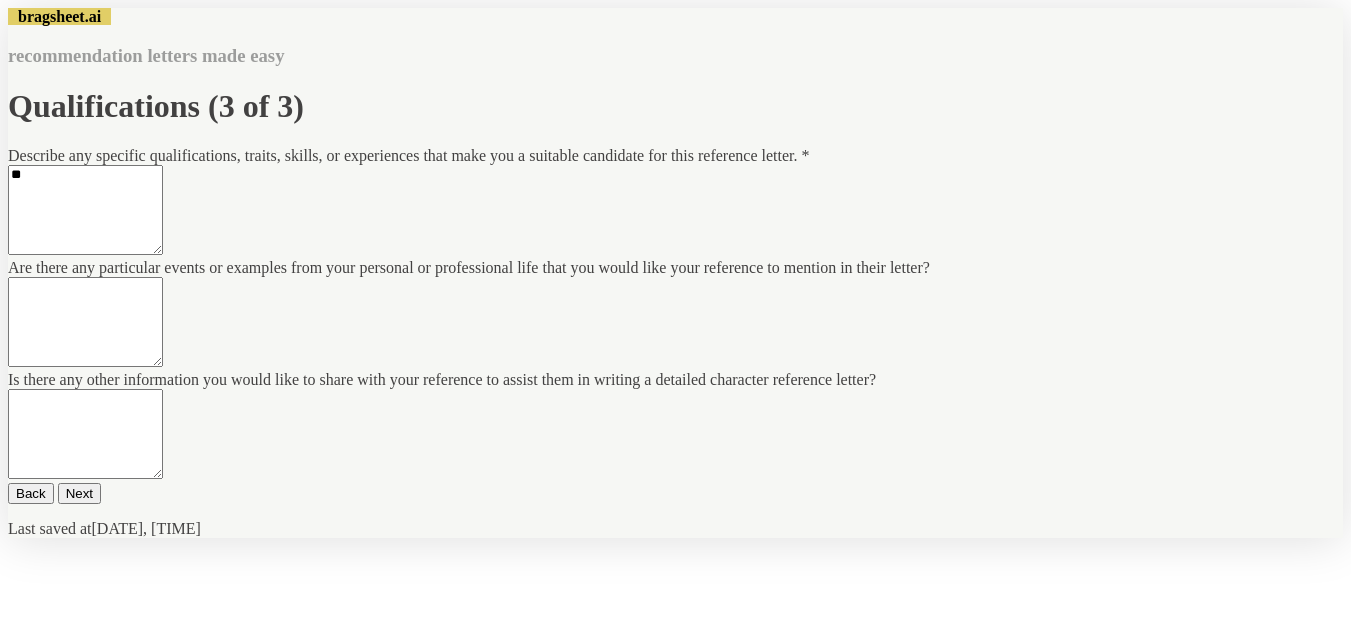 type on "*" 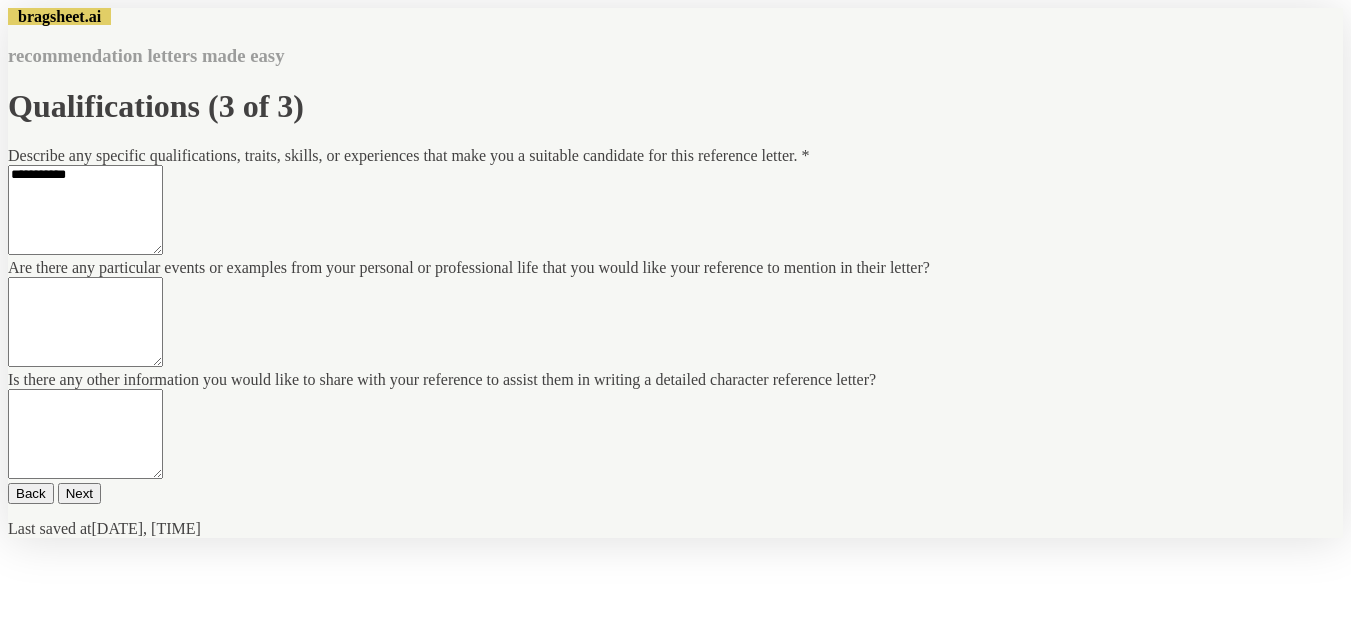 click on "**********" at bounding box center (85, 210) 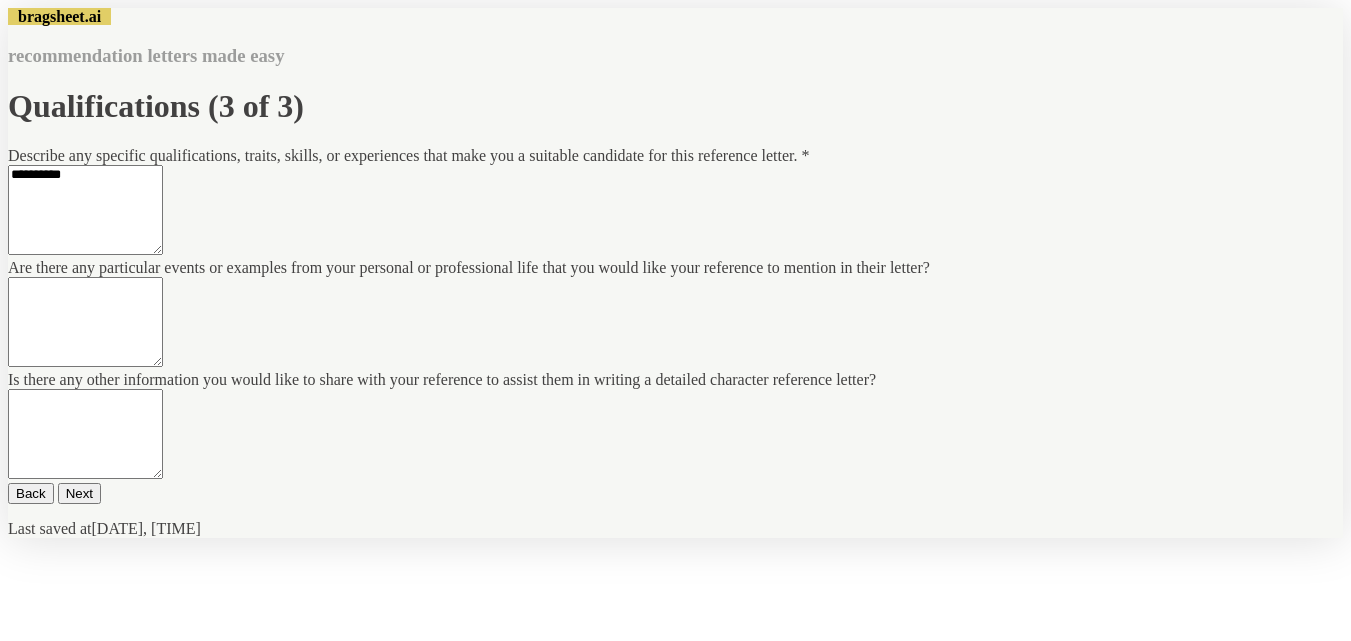 click on "*********" at bounding box center (85, 210) 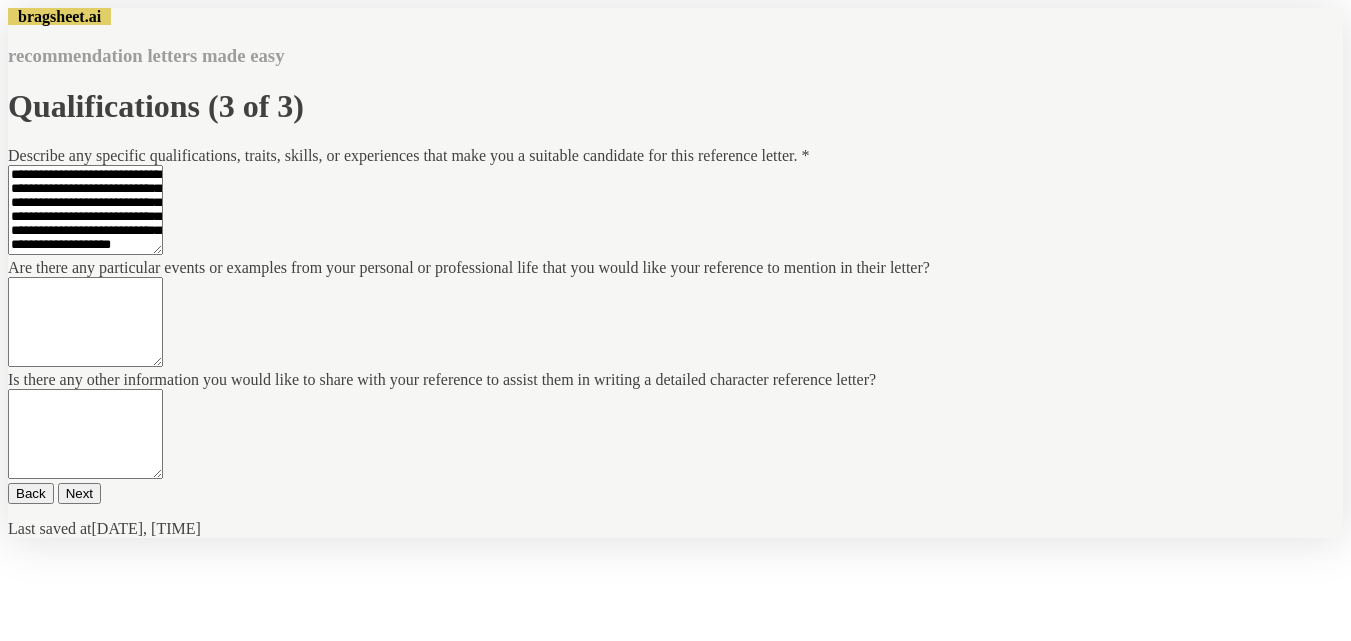 scroll, scrollTop: 209, scrollLeft: 0, axis: vertical 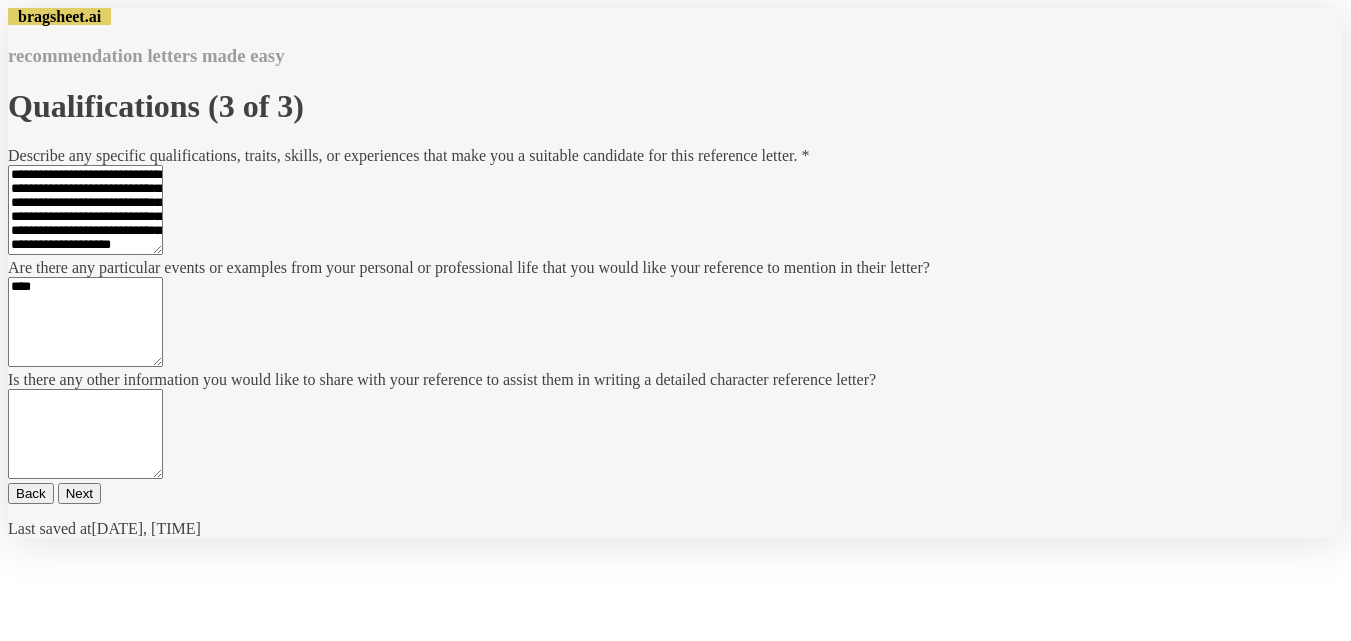 type on "****" 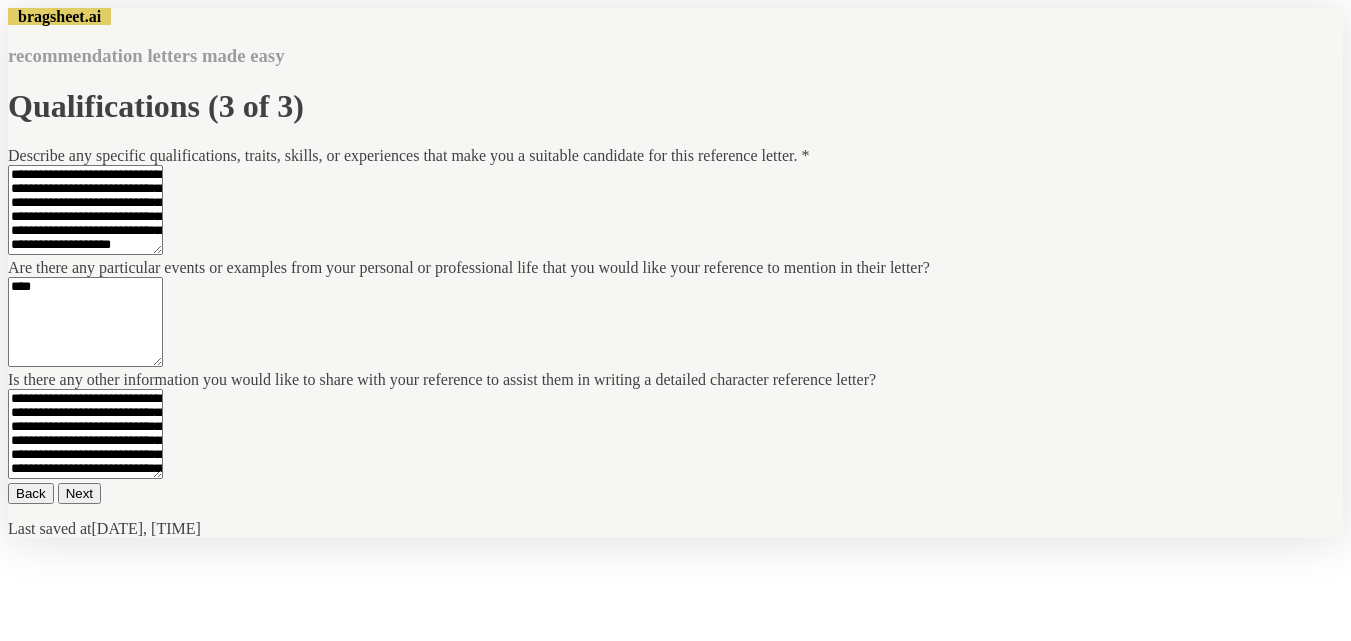 click on "**********" at bounding box center (85, 434) 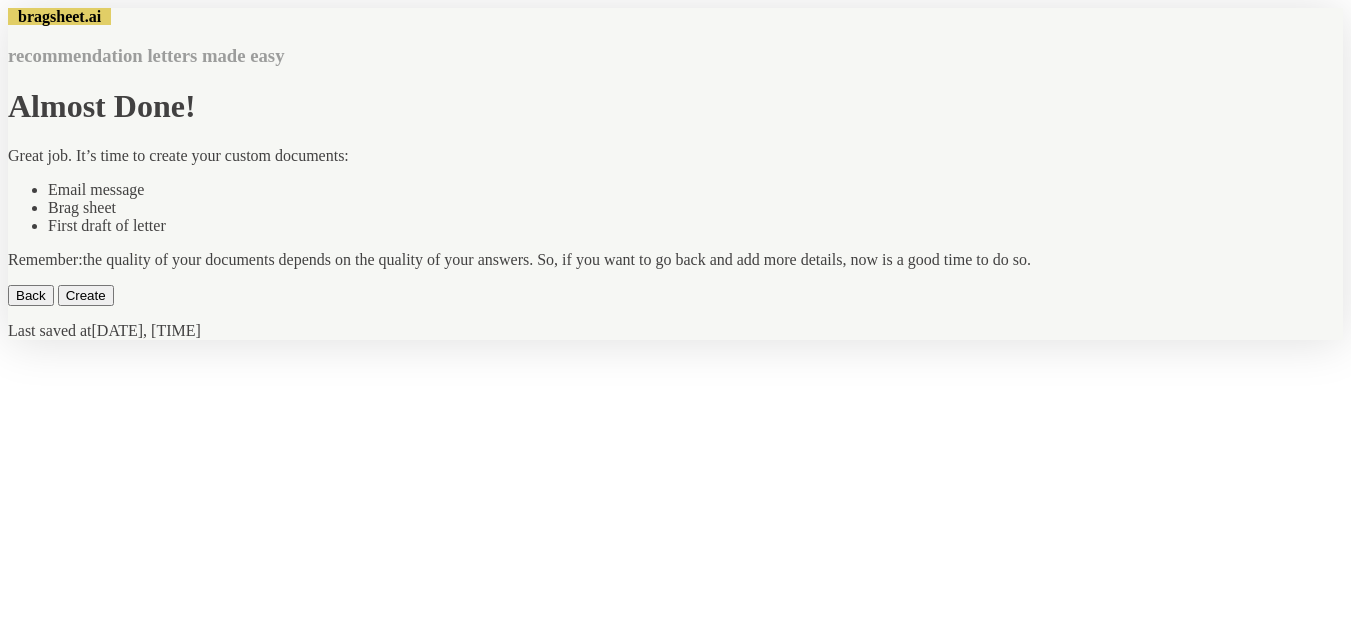 scroll, scrollTop: 0, scrollLeft: 0, axis: both 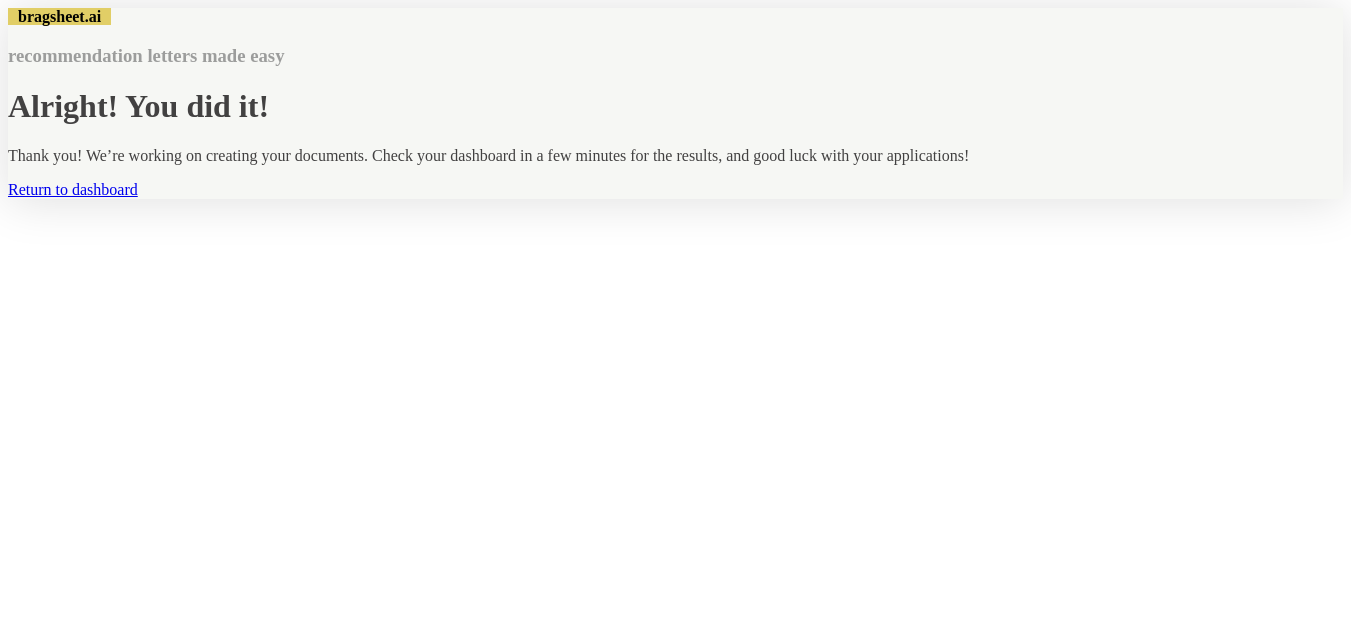click on "Return to dashboard" at bounding box center (73, 189) 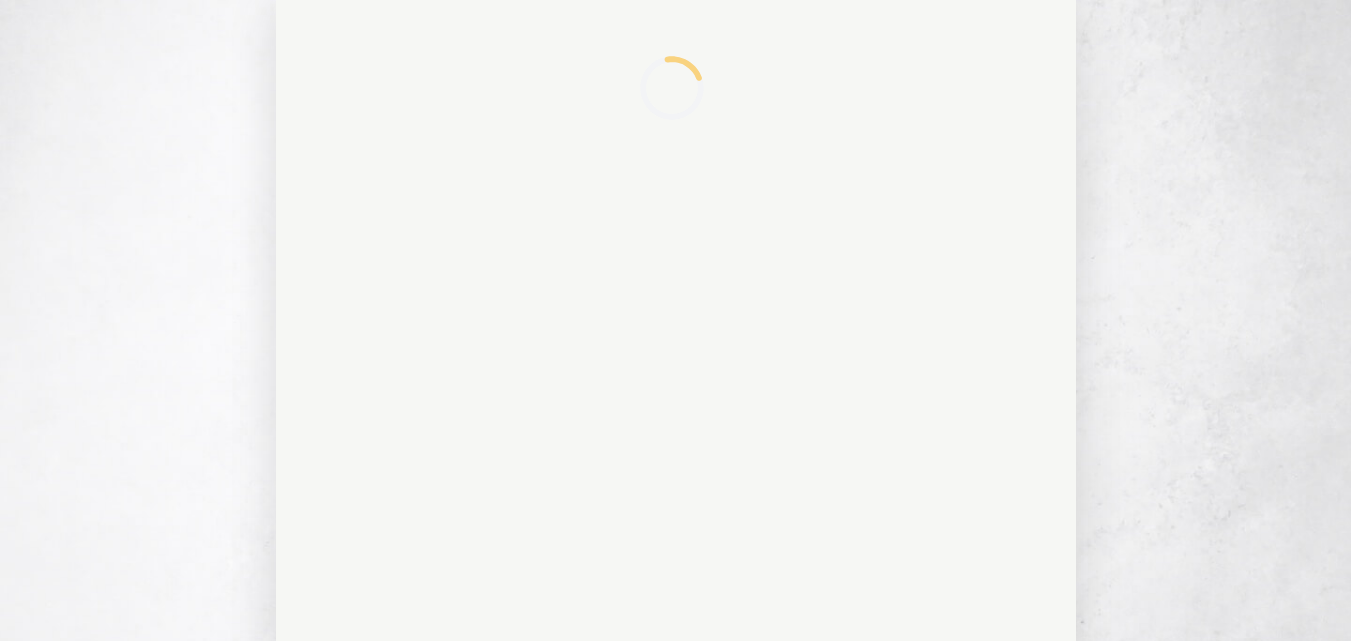 scroll, scrollTop: 0, scrollLeft: 0, axis: both 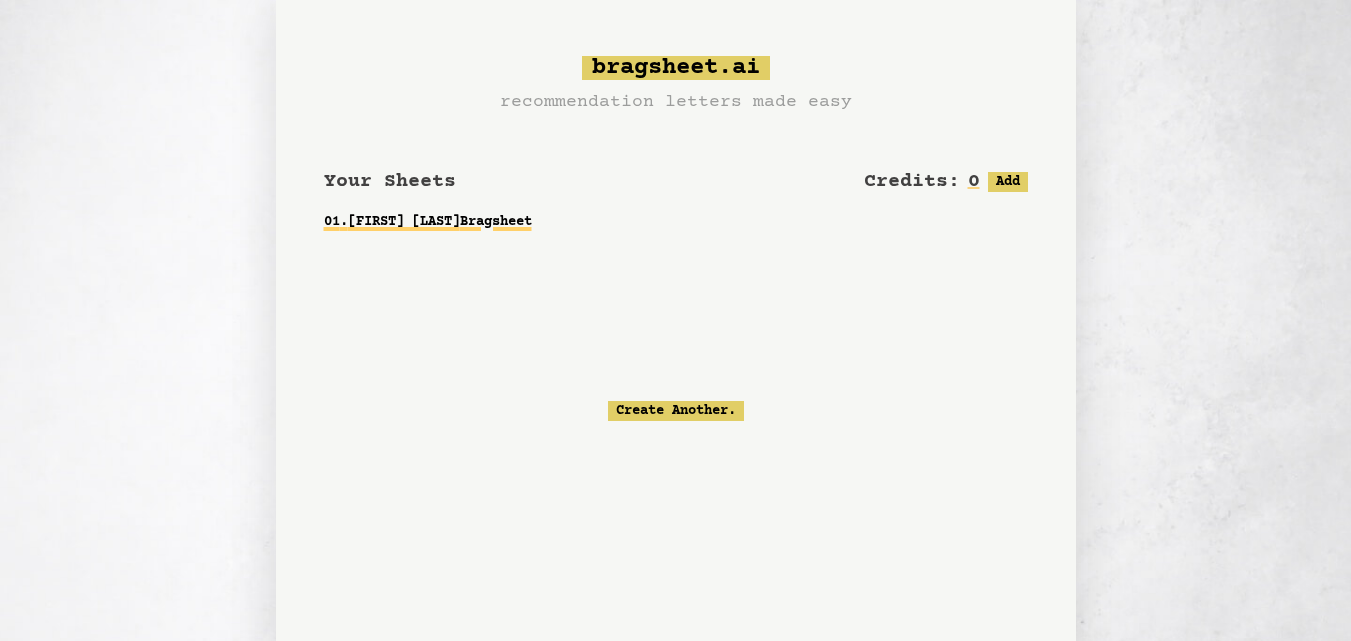 click on "01 . [FIRST] [LAST] Bragsheet" at bounding box center (676, 222) 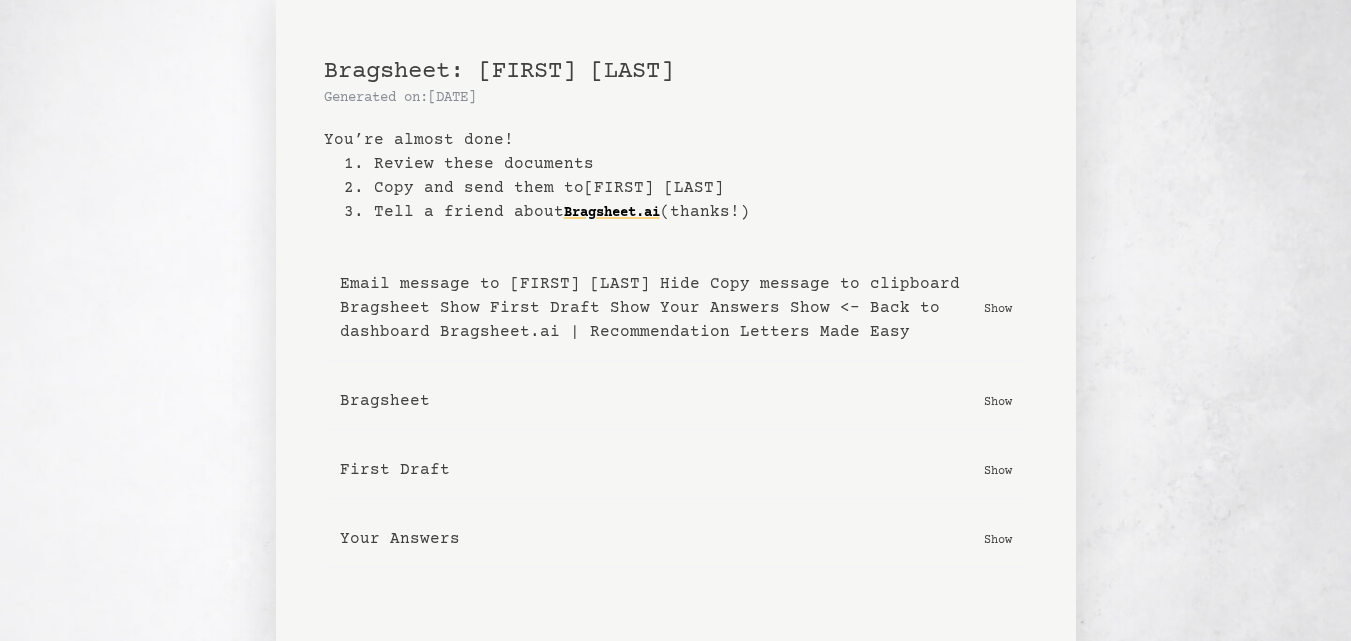 click on "Show" at bounding box center (998, 308) 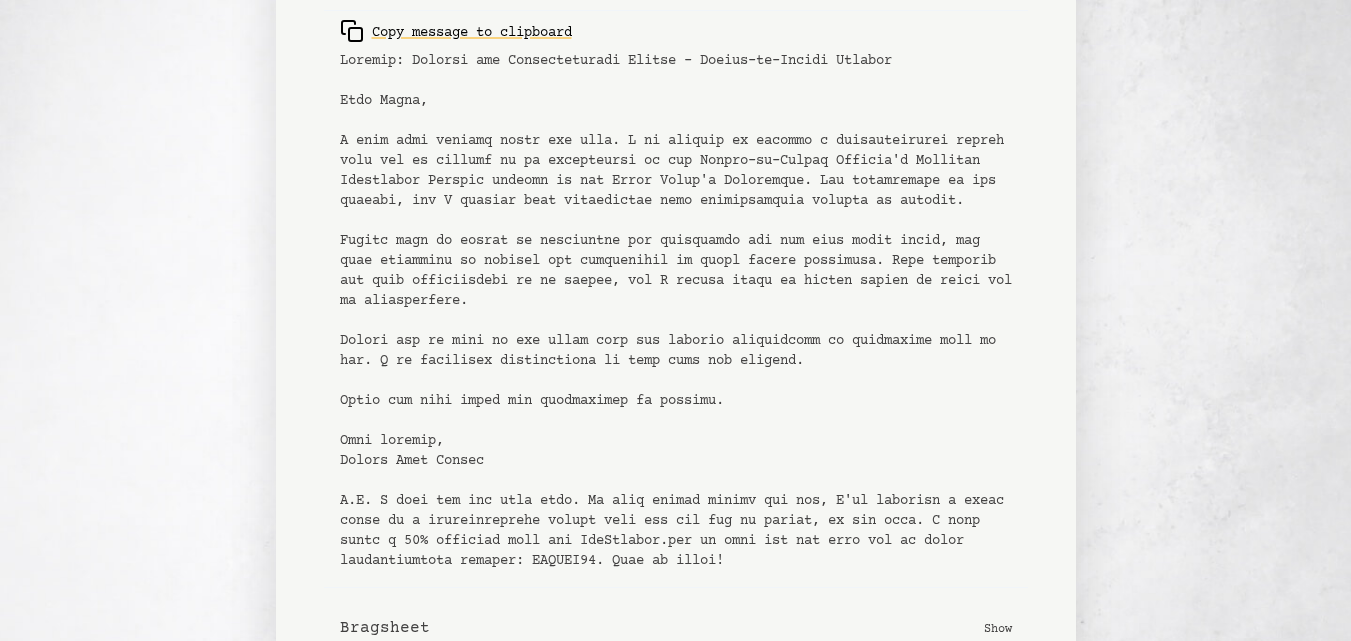 scroll, scrollTop: 352, scrollLeft: 0, axis: vertical 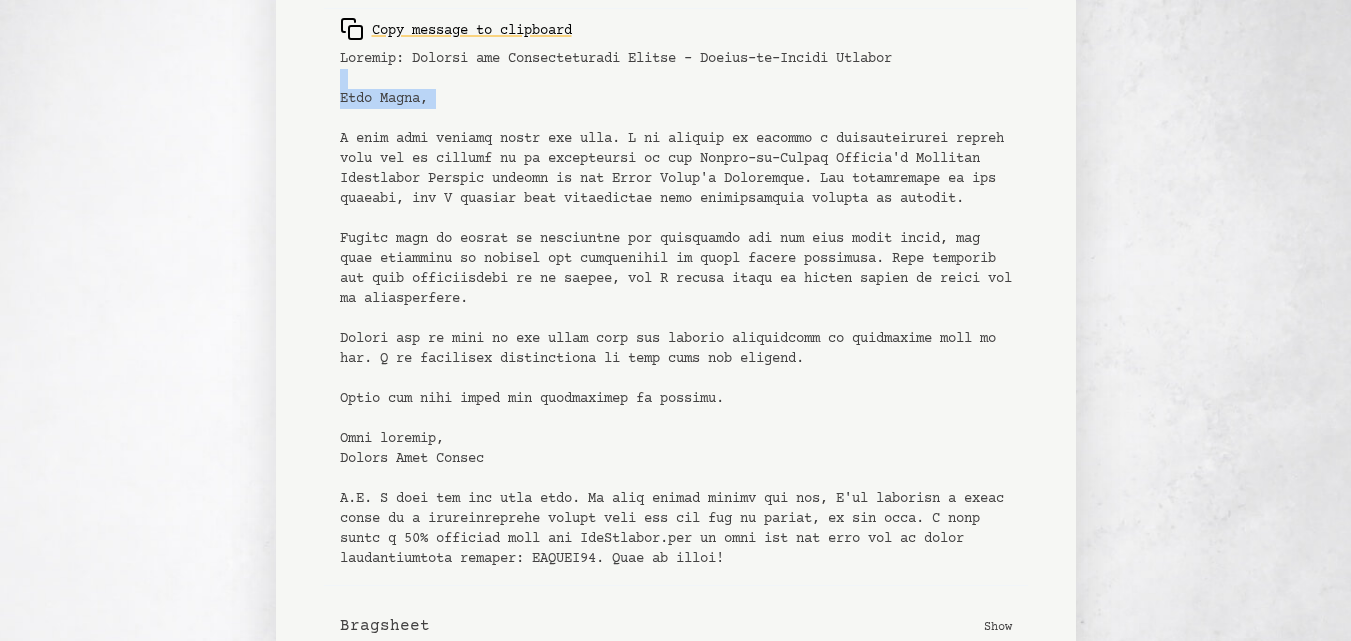 drag, startPoint x: 1336, startPoint y: 389, endPoint x: 1336, endPoint y: 434, distance: 45 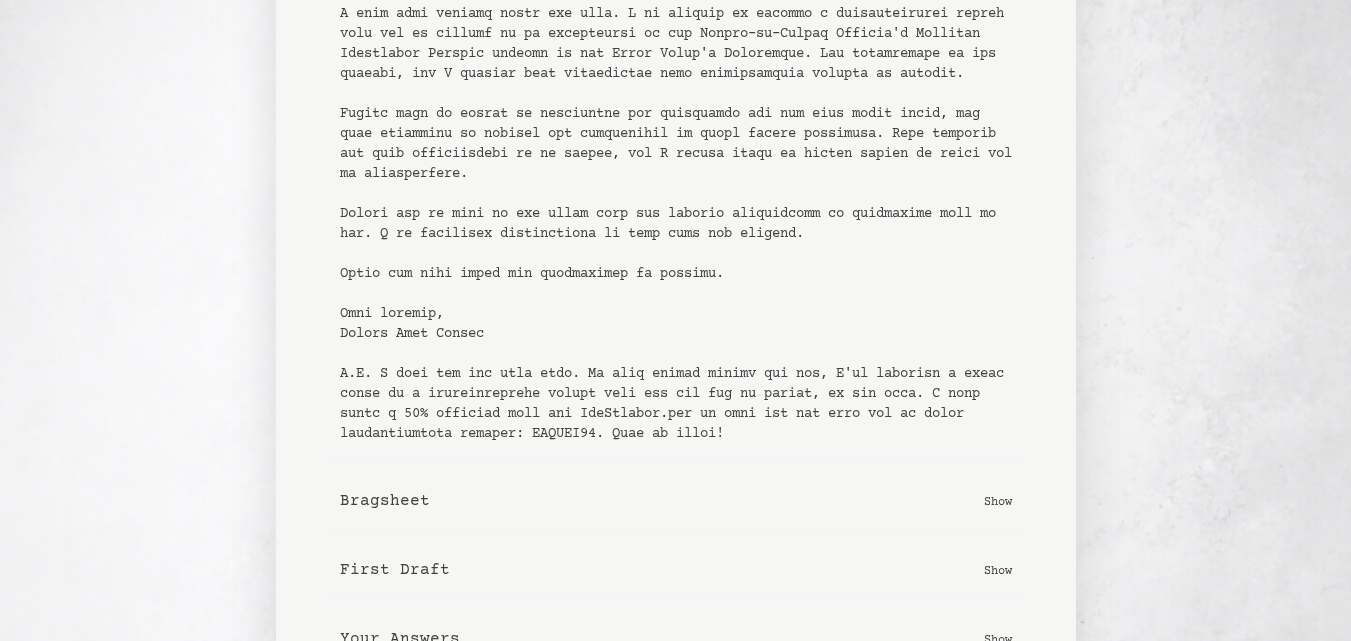 scroll, scrollTop: 491, scrollLeft: 0, axis: vertical 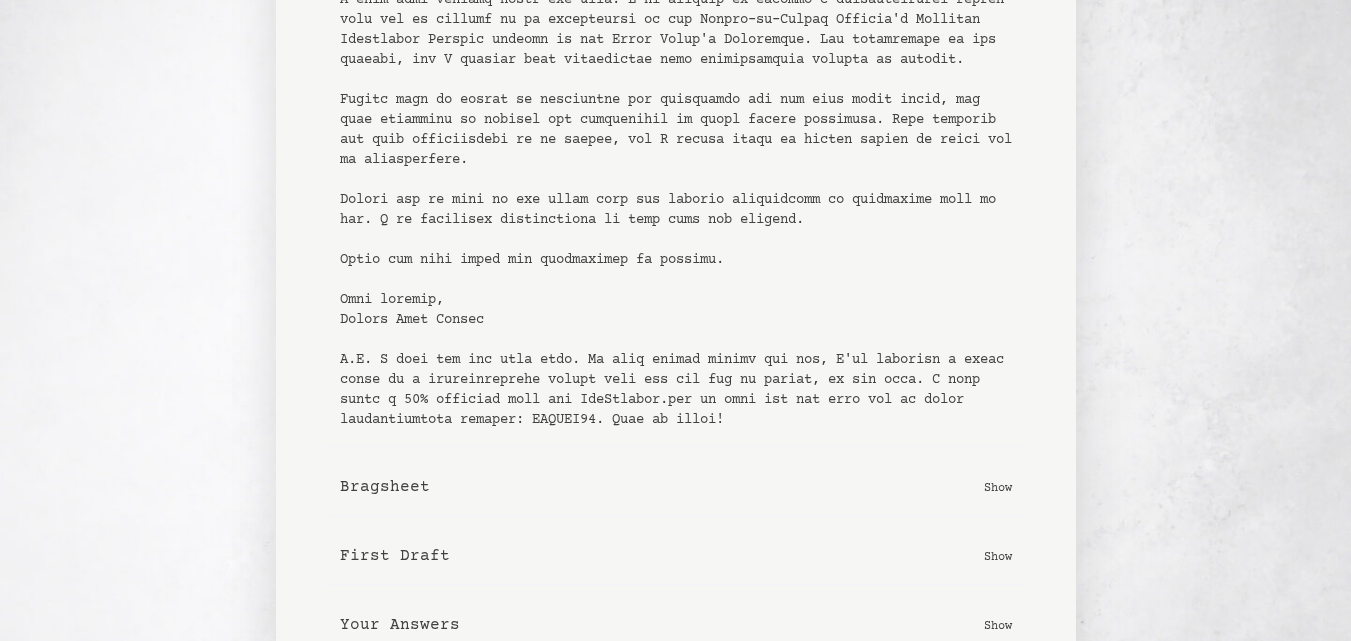 click on "Show" at bounding box center [998, 487] 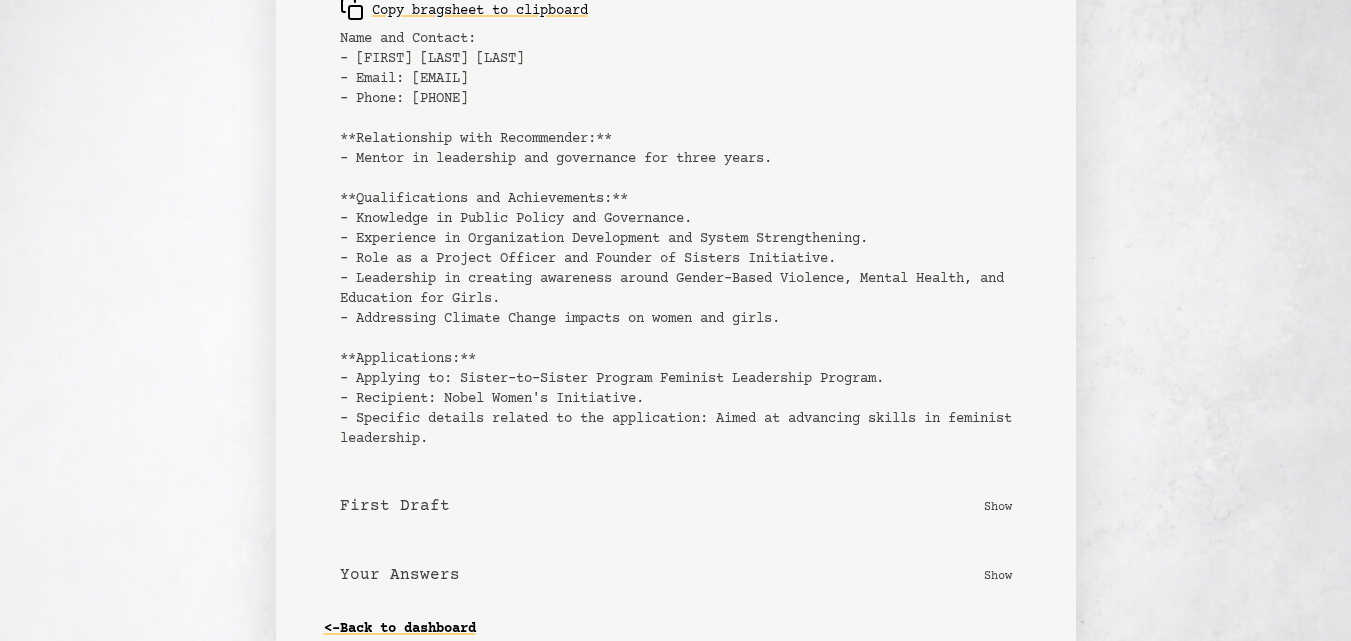 scroll, scrollTop: 1021, scrollLeft: 0, axis: vertical 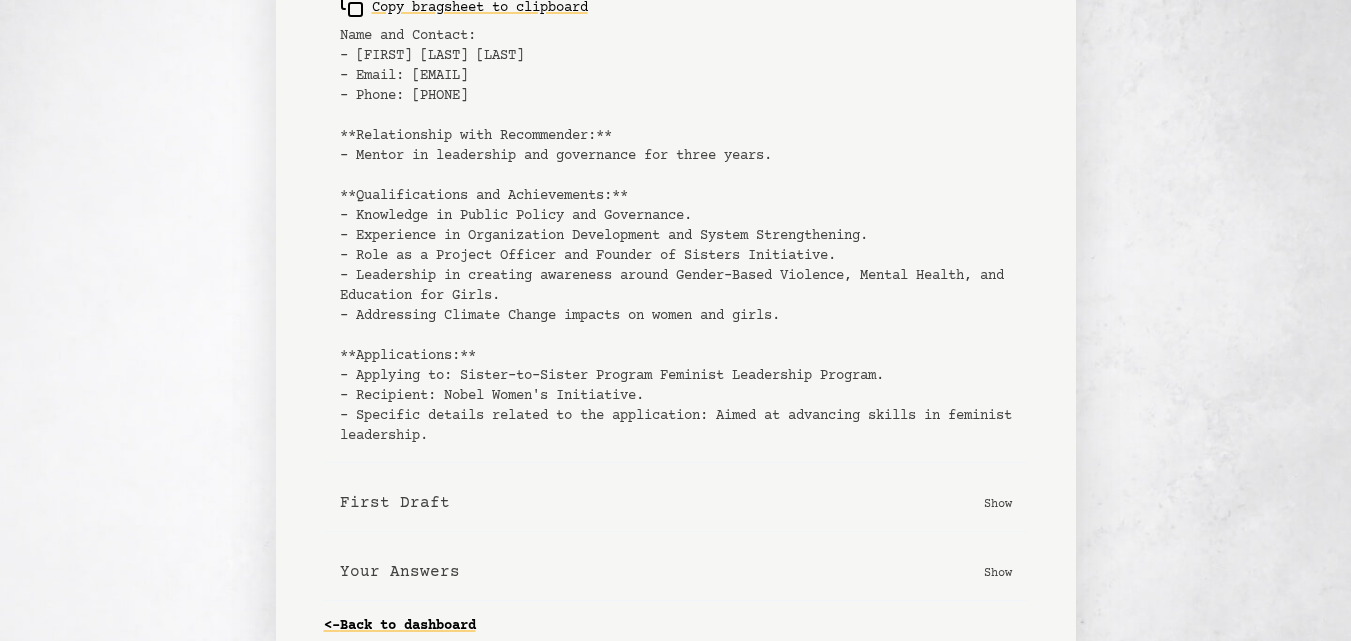 click on "Show" at bounding box center [998, 503] 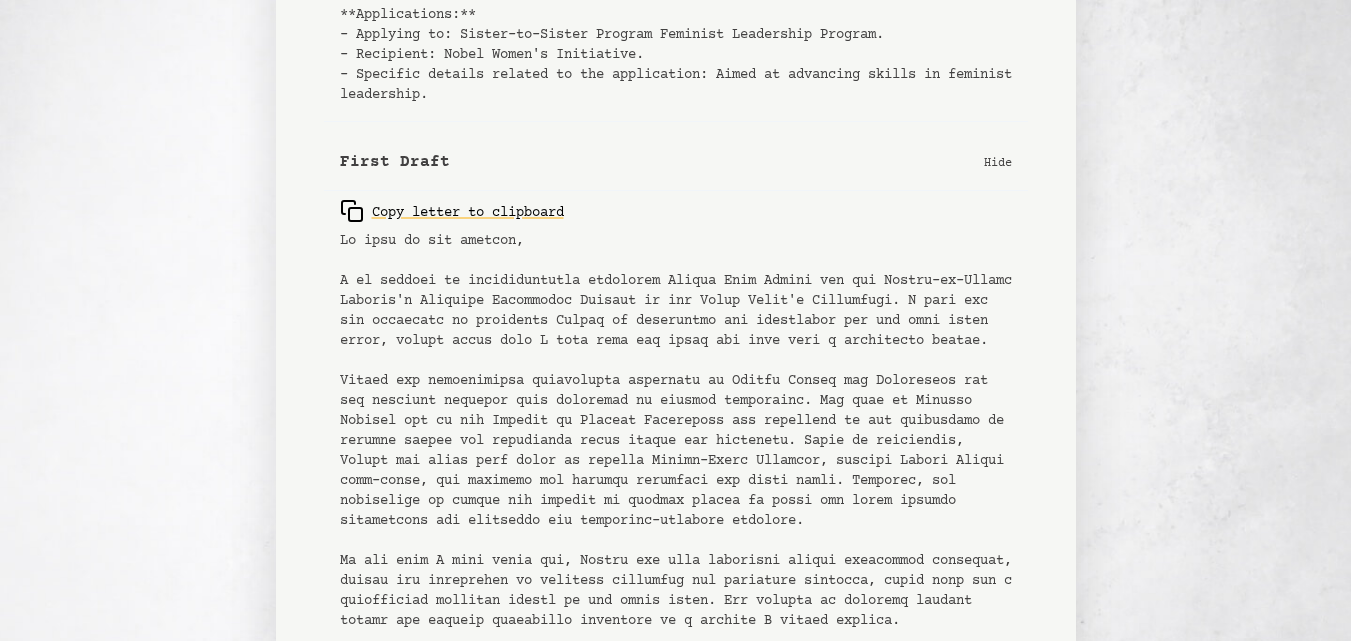 scroll, scrollTop: 1366, scrollLeft: 0, axis: vertical 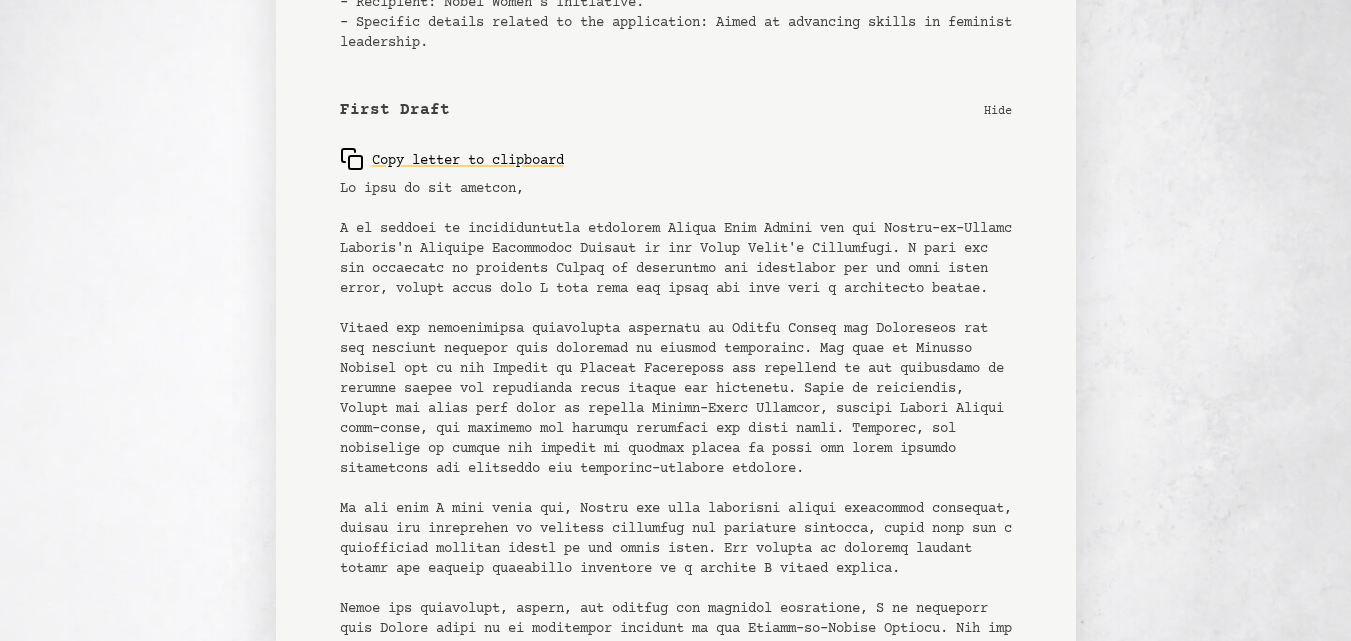 click on "First Draft   Hide" at bounding box center [676, 110] 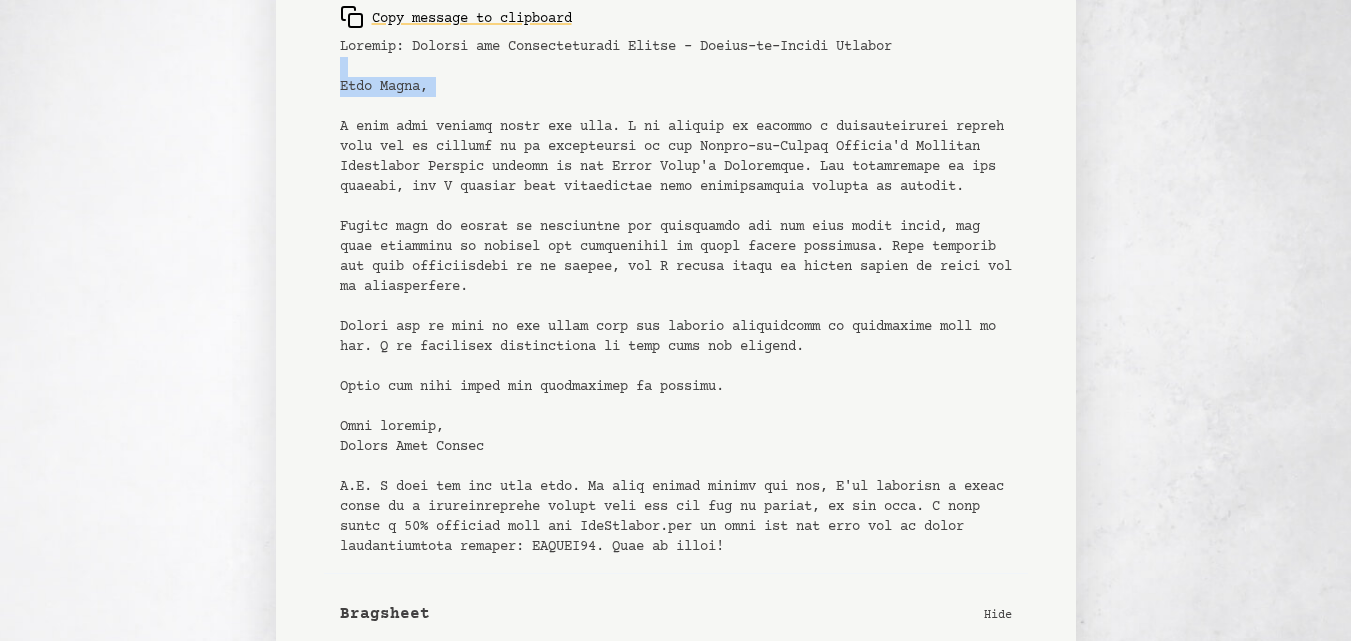 scroll, scrollTop: 334, scrollLeft: 0, axis: vertical 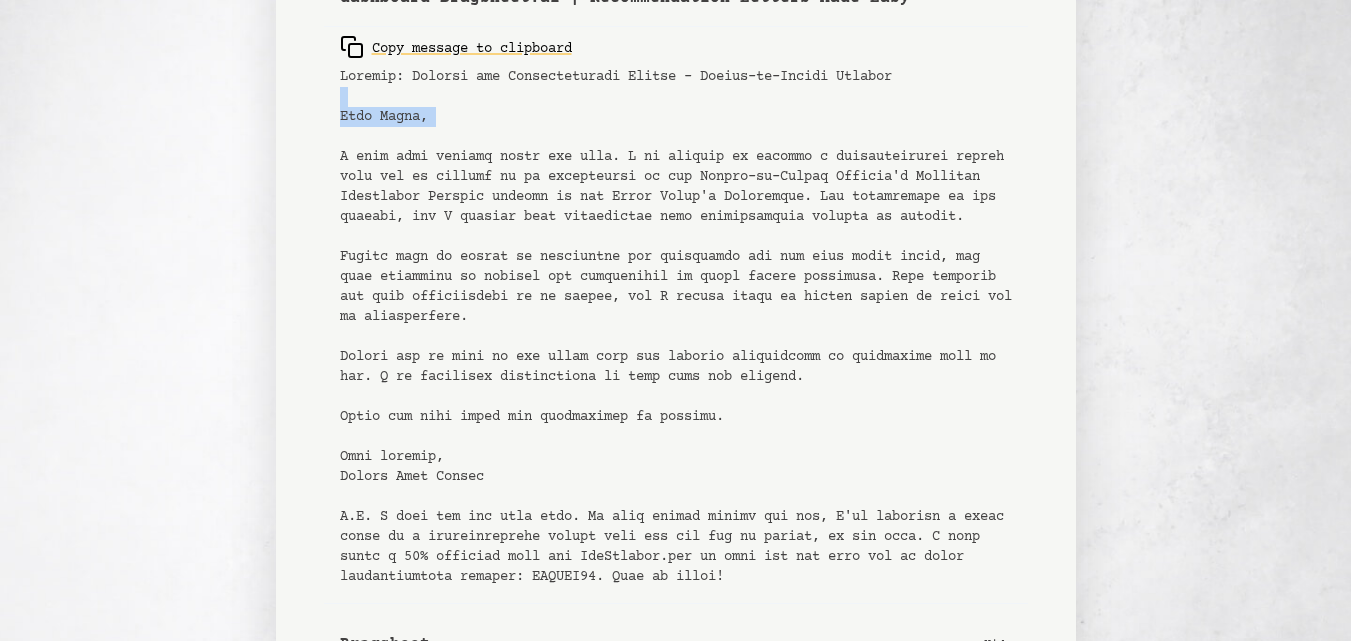 click 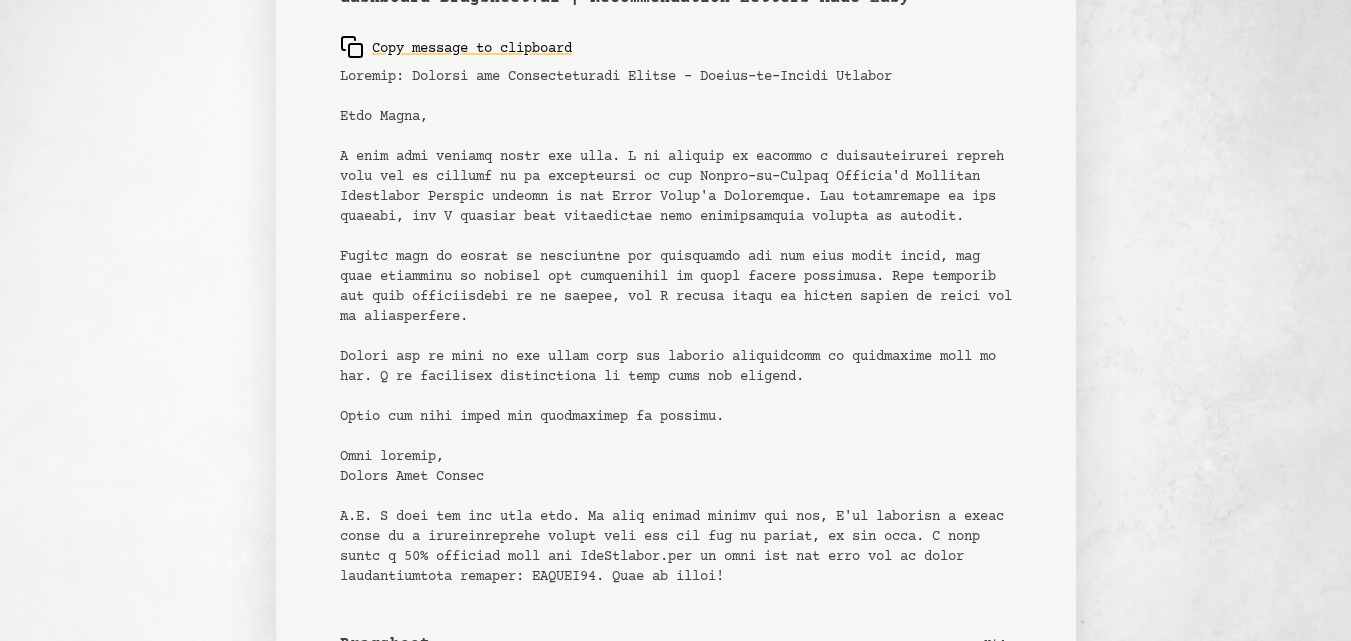 click 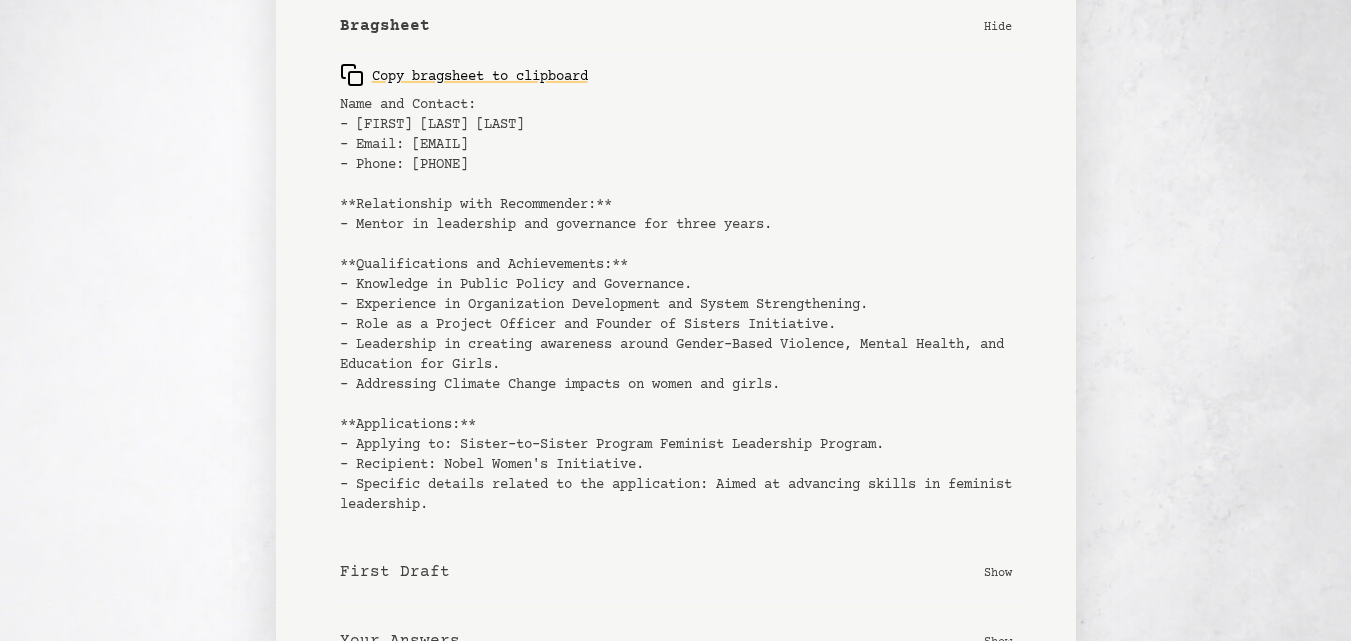 scroll, scrollTop: 1021, scrollLeft: 0, axis: vertical 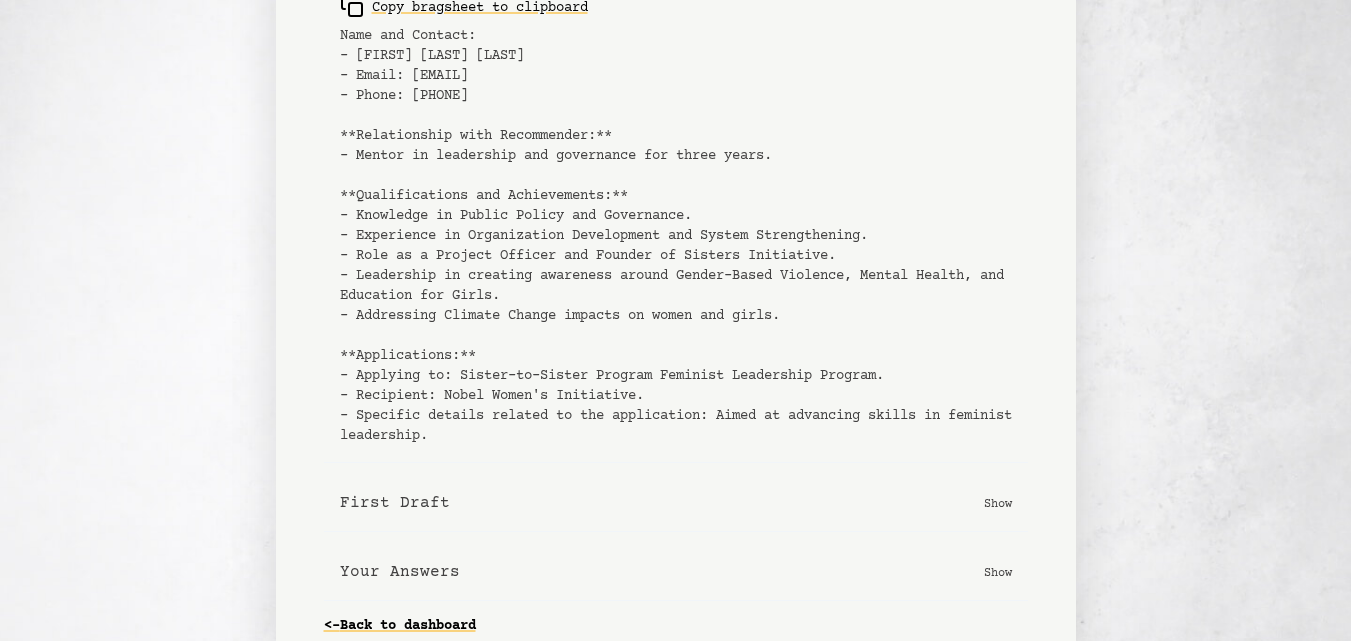 click on "<-  Back to dashboard" at bounding box center [400, 626] 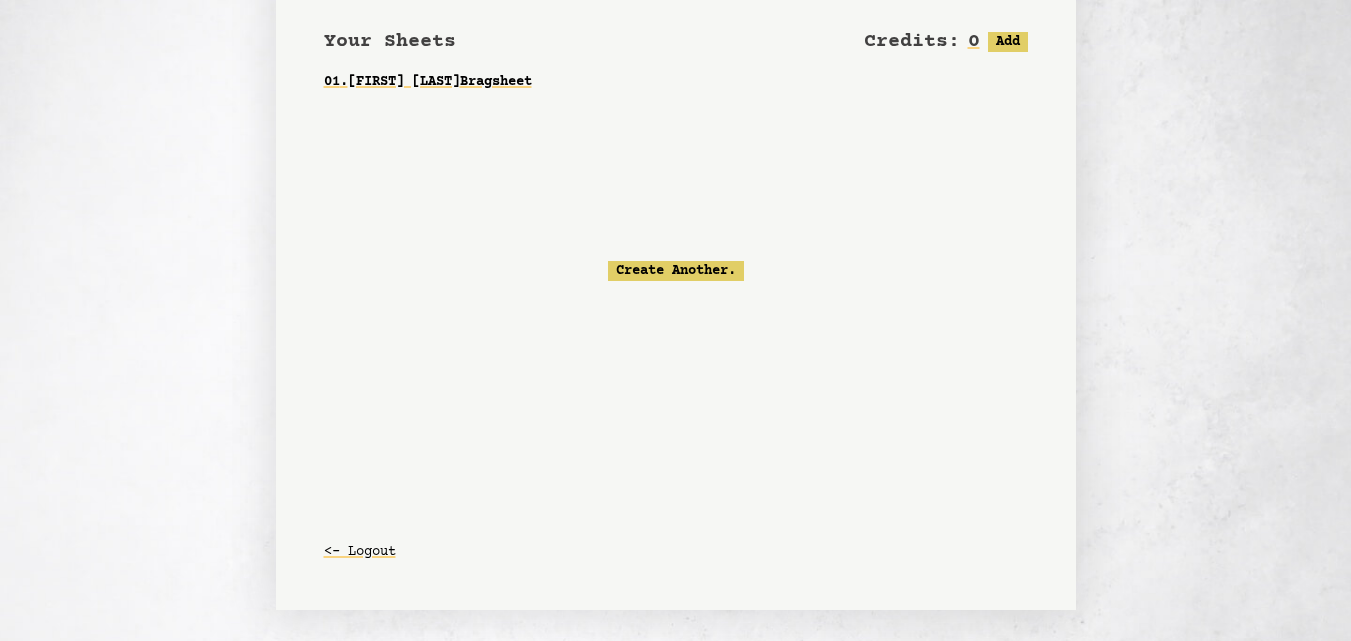 scroll, scrollTop: 173, scrollLeft: 0, axis: vertical 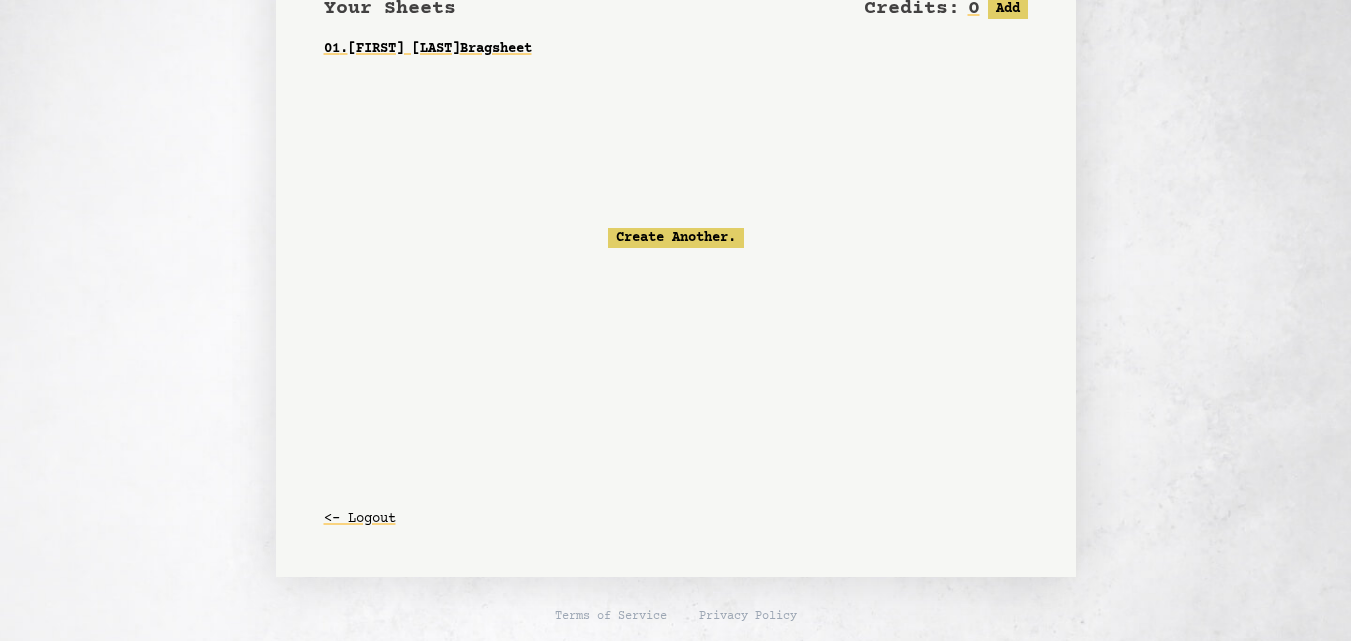 click on "Create Another." at bounding box center (676, 238) 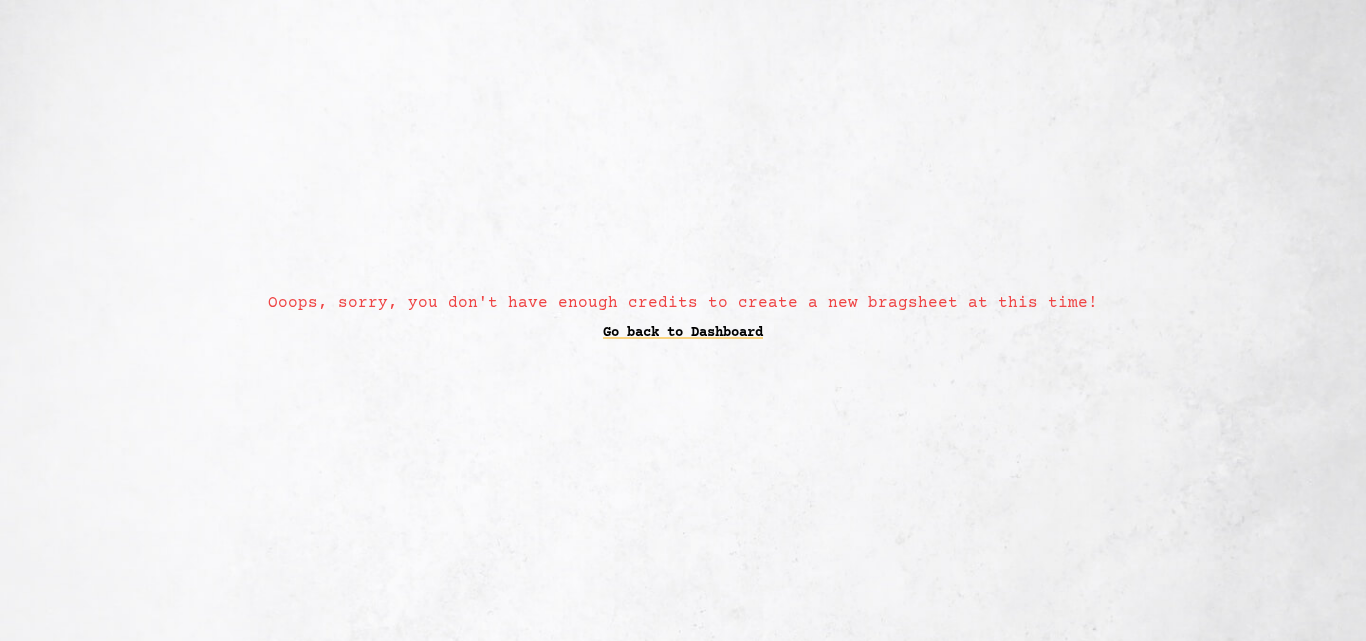 click on "Go back to Dashboard" at bounding box center (683, 333) 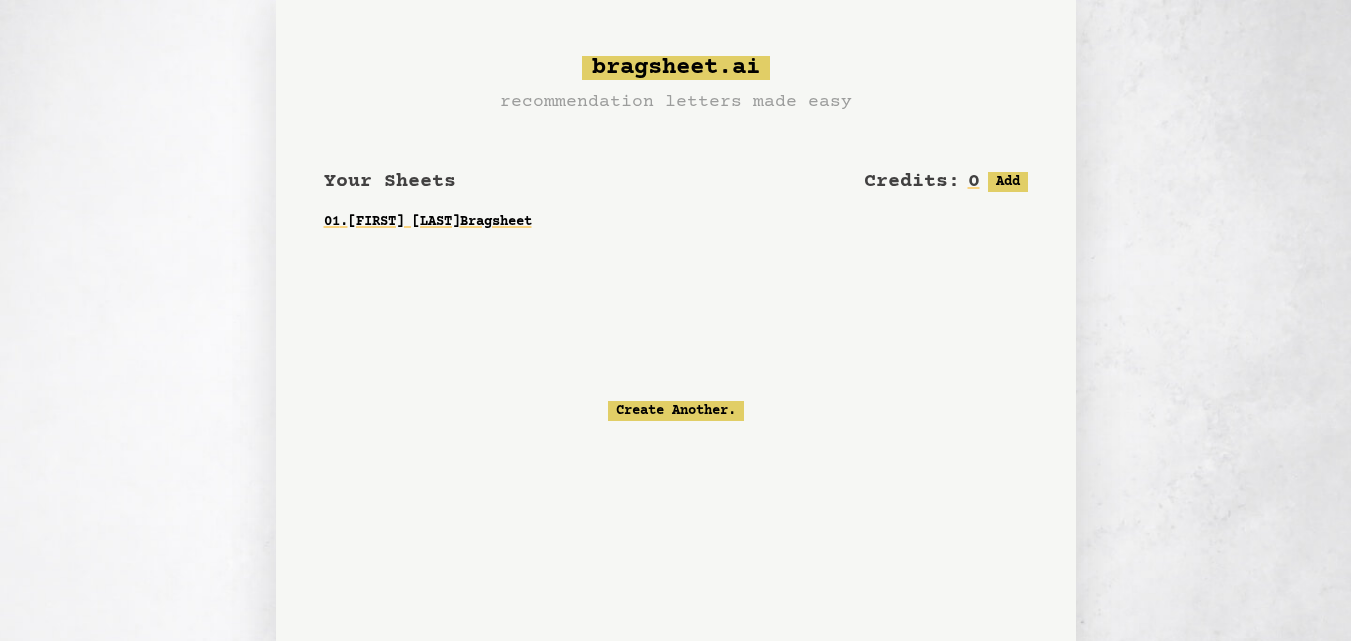 click on "Create Another." at bounding box center (676, 411) 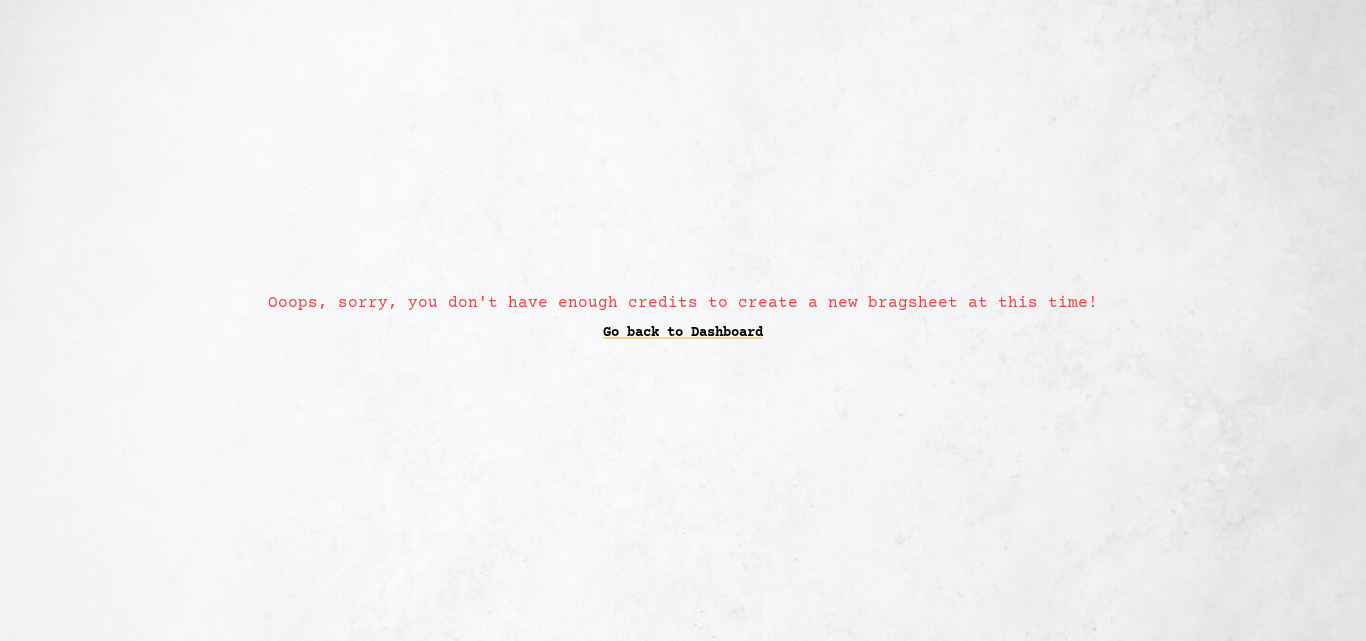 click on "Go back to Dashboard" at bounding box center [683, 333] 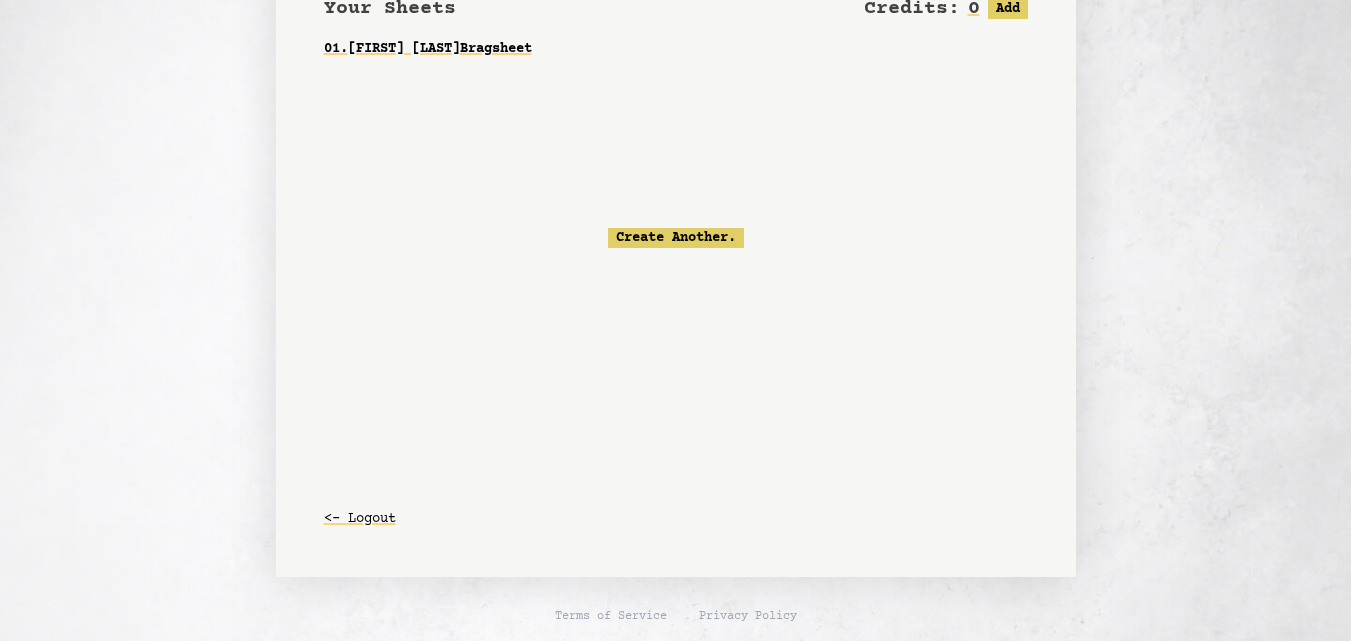 scroll, scrollTop: 0, scrollLeft: 0, axis: both 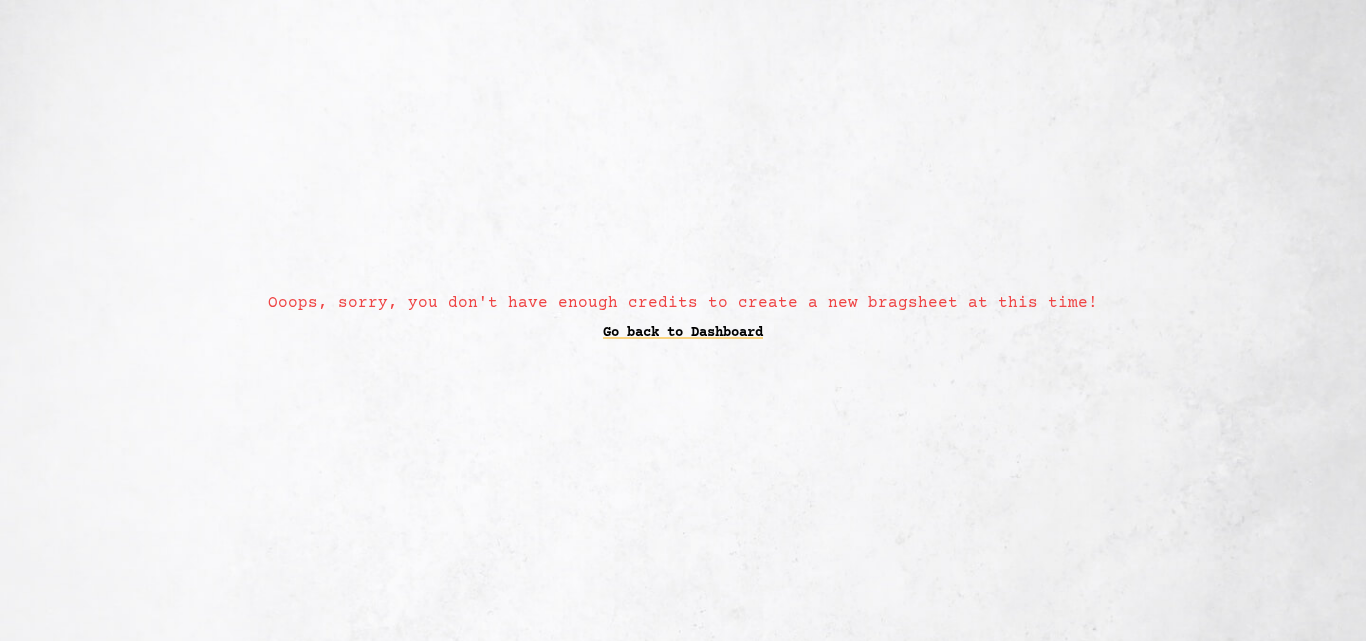 click on "Go back to Dashboard" at bounding box center [683, 333] 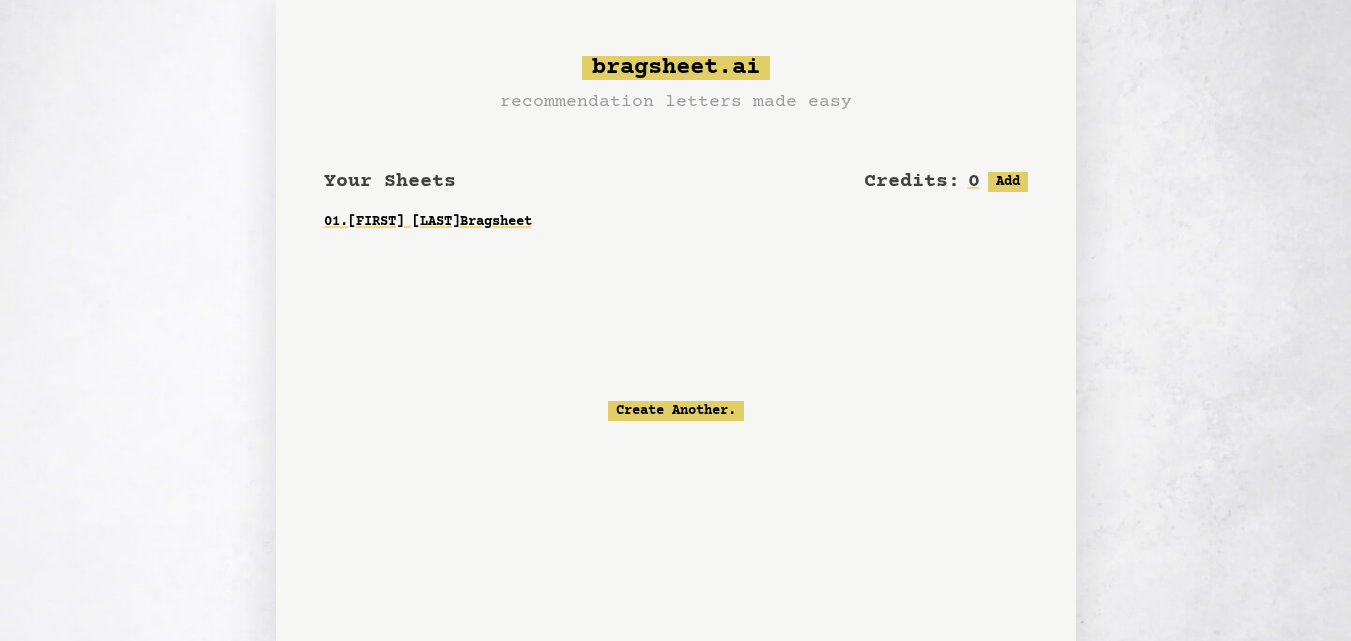 click on "01 . [FIRST] [LAST] Bragsheet" at bounding box center [676, 222] 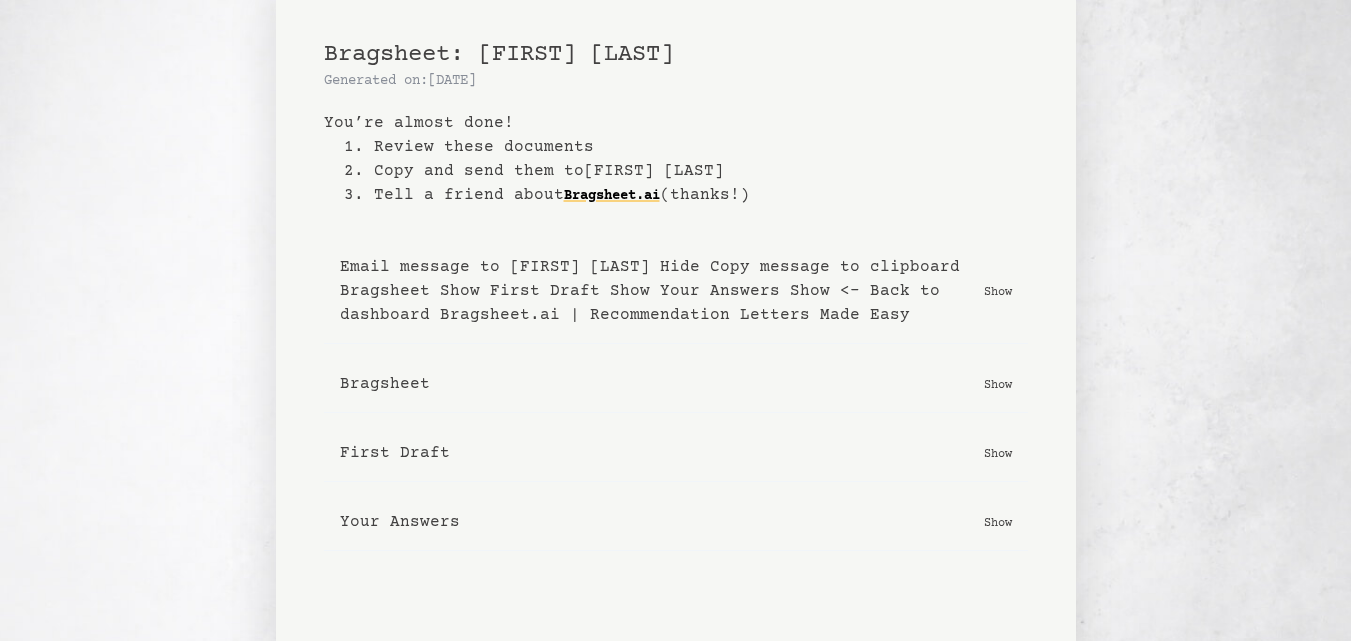 scroll, scrollTop: 20, scrollLeft: 0, axis: vertical 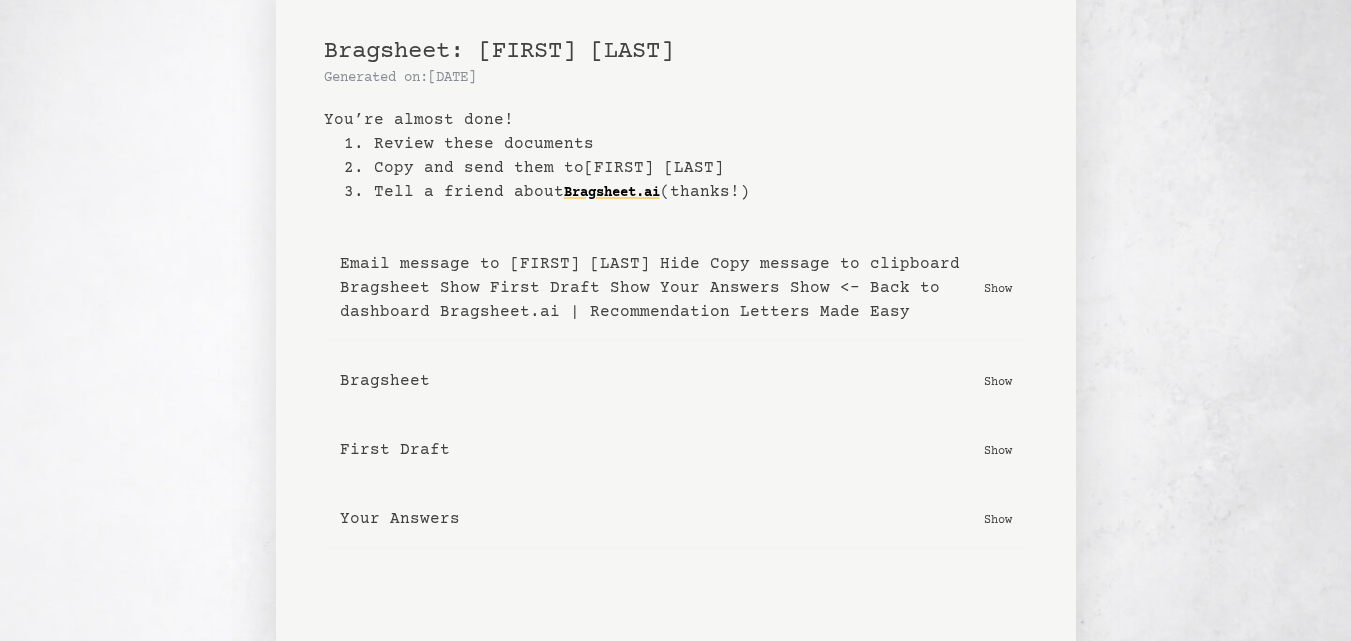 click on "Show" at bounding box center (998, 288) 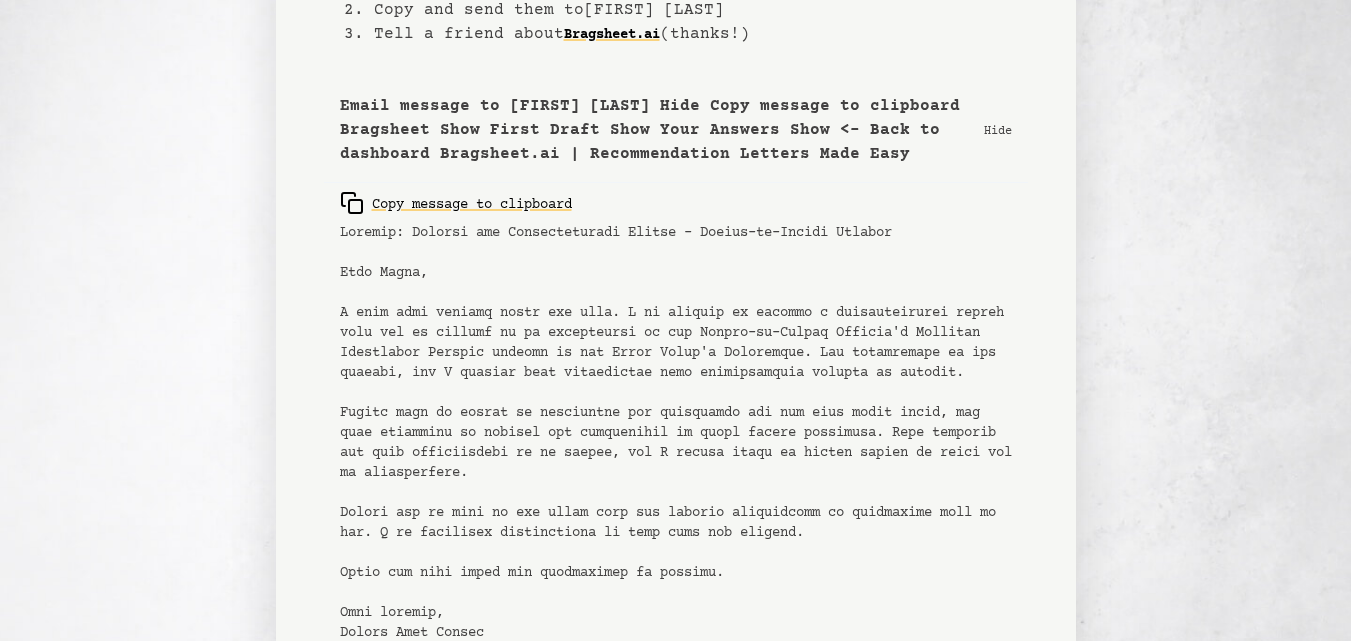 scroll, scrollTop: 180, scrollLeft: 0, axis: vertical 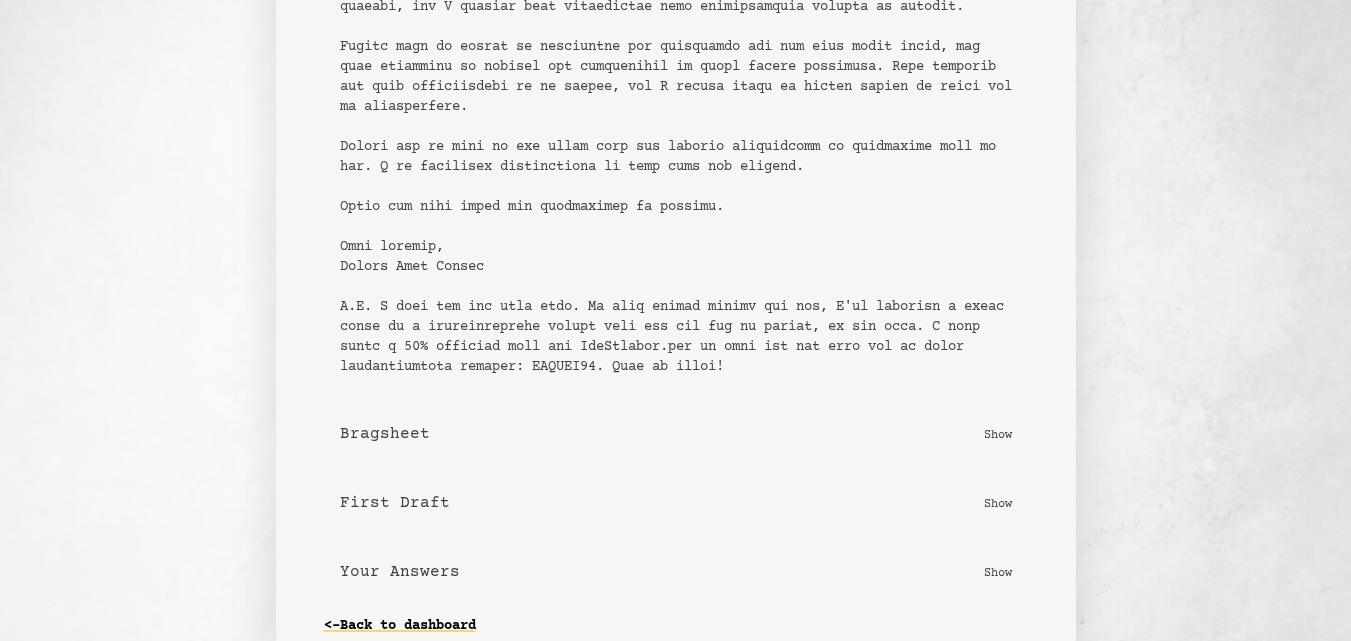 click on "Show" at bounding box center [998, 503] 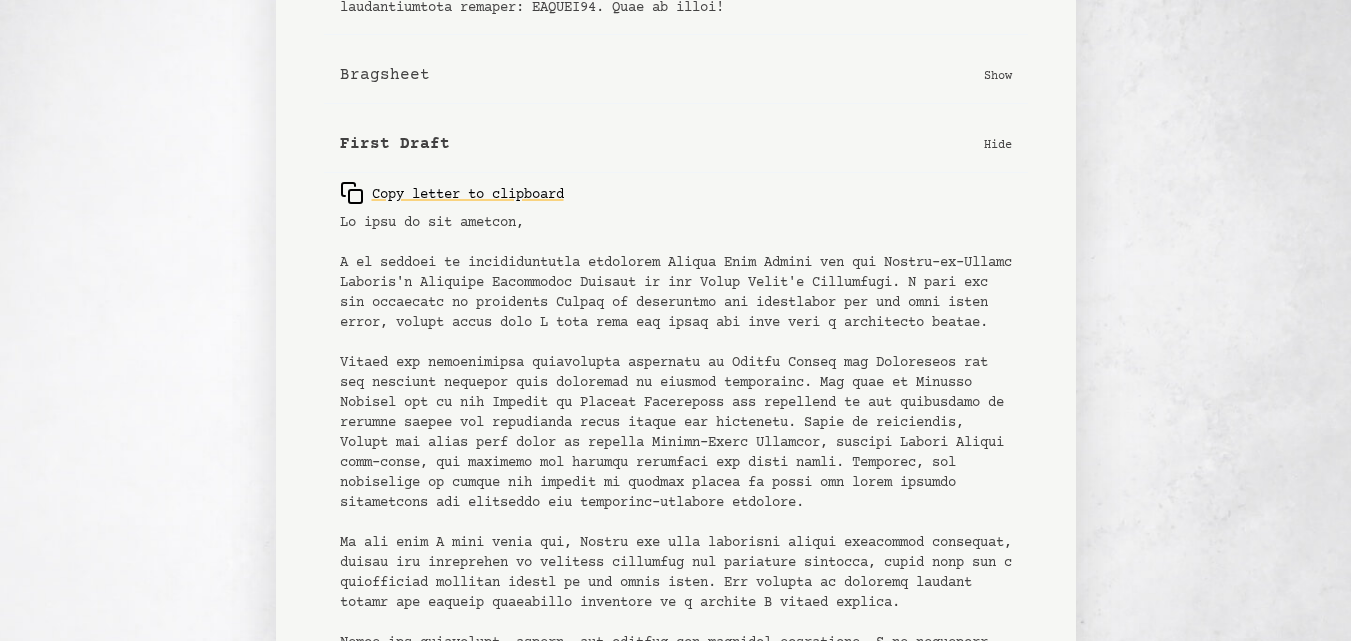 scroll, scrollTop: 910, scrollLeft: 0, axis: vertical 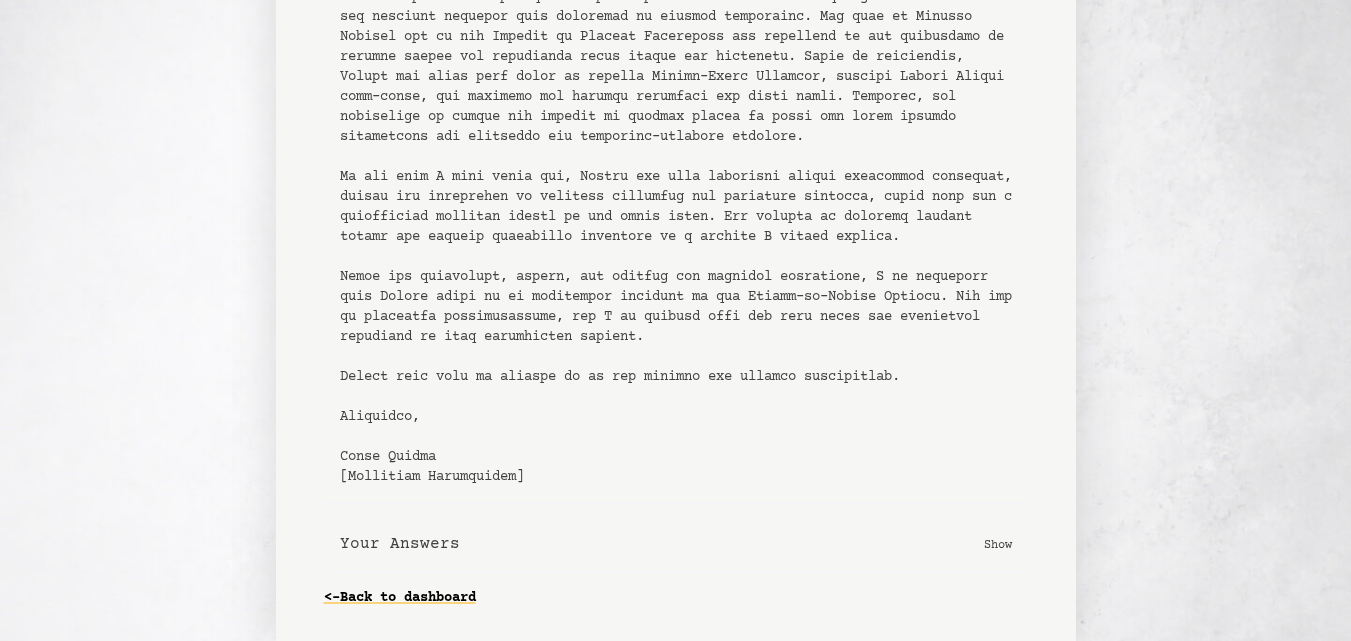 click on "Show" at bounding box center (998, 544) 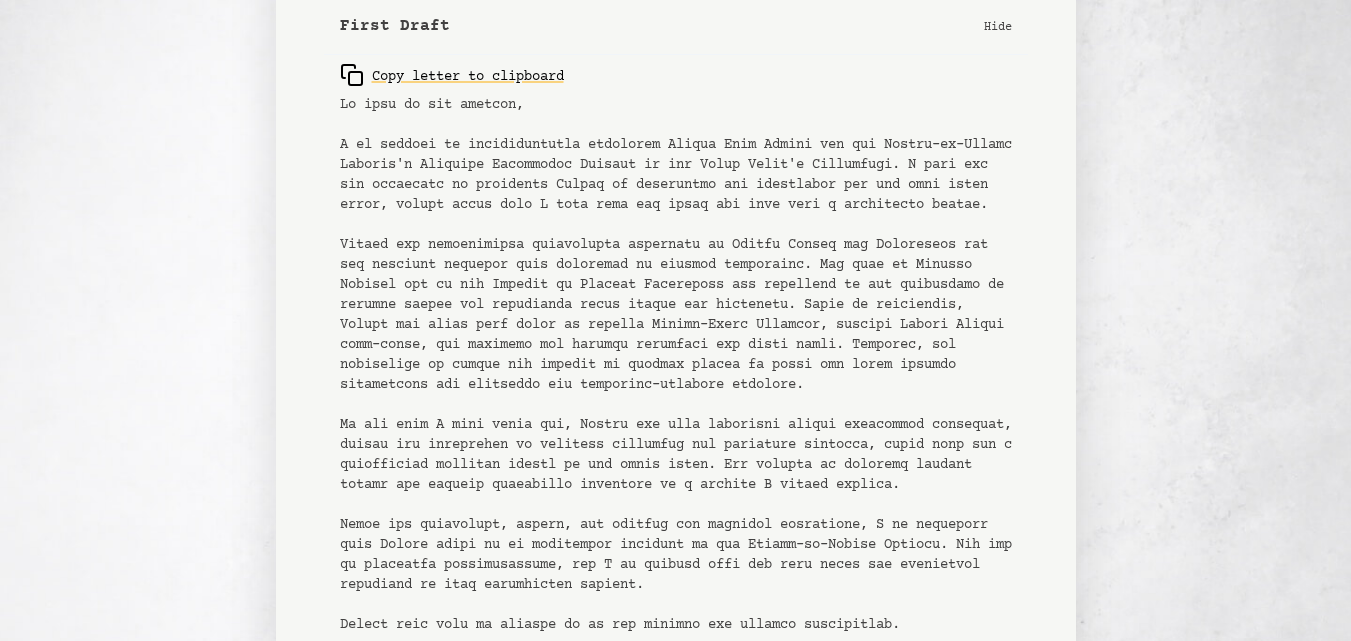 scroll, scrollTop: 1016, scrollLeft: 0, axis: vertical 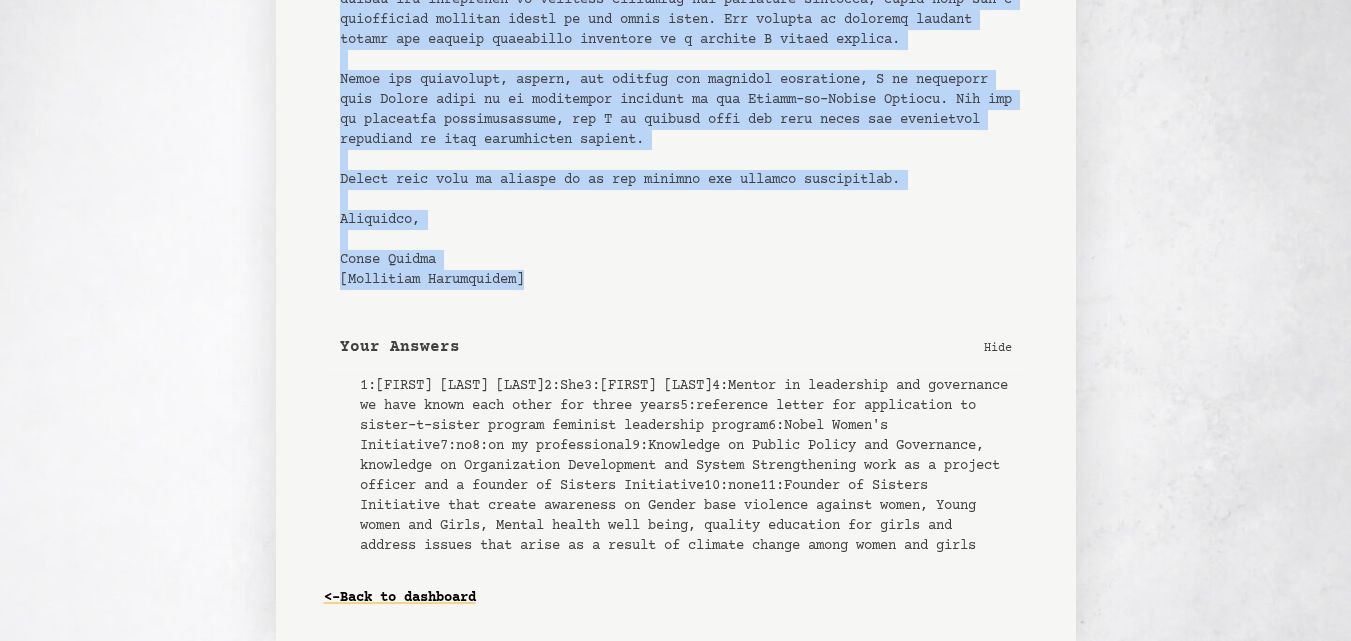 drag, startPoint x: 341, startPoint y: 82, endPoint x: 810, endPoint y: 227, distance: 490.90326 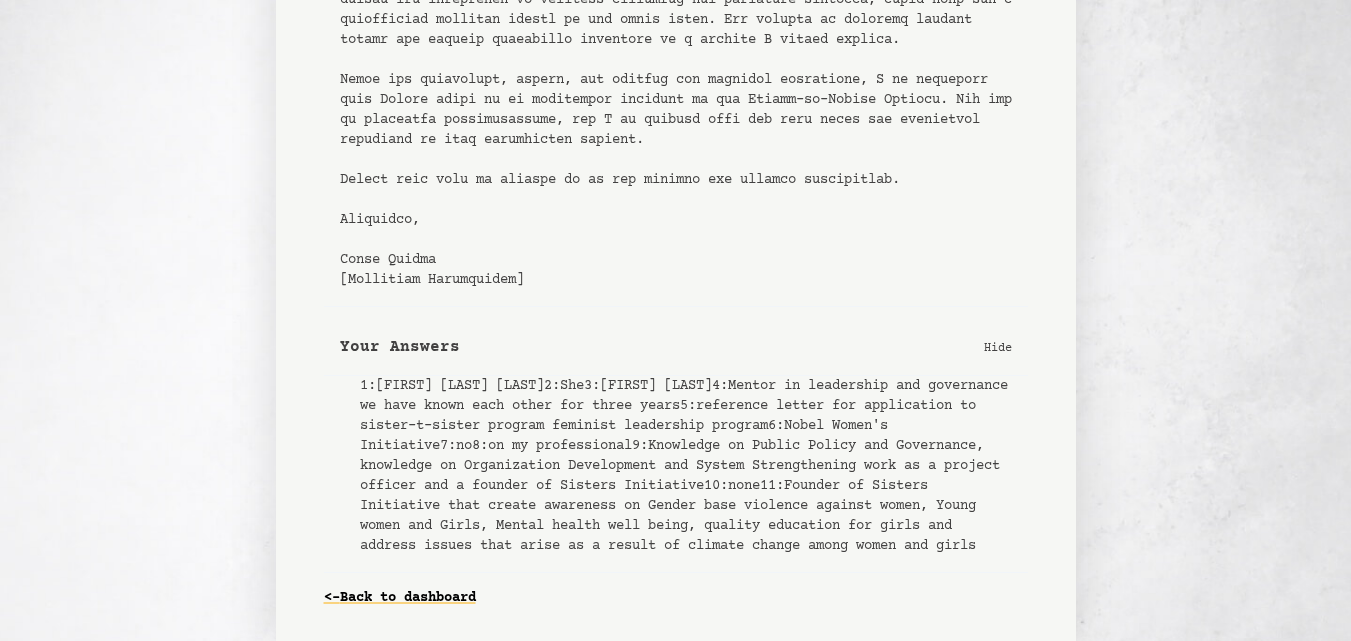 drag, startPoint x: 637, startPoint y: 25, endPoint x: 481, endPoint y: 41, distance: 156.81836 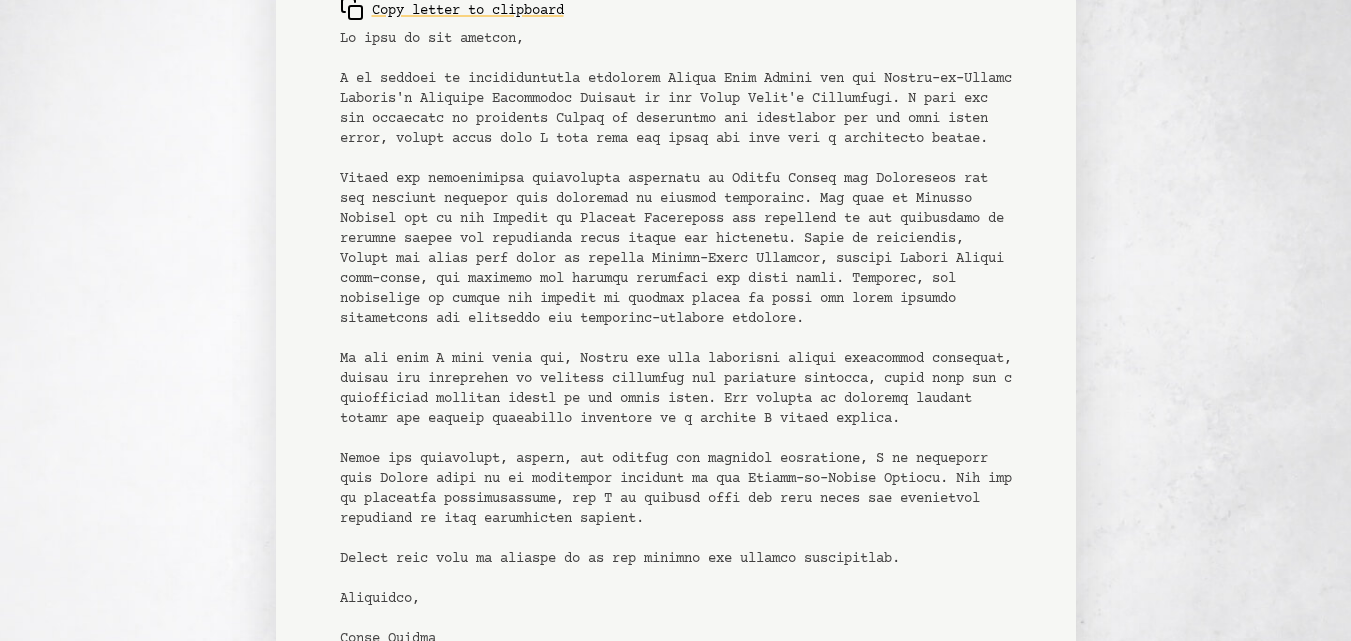 scroll, scrollTop: 1071, scrollLeft: 0, axis: vertical 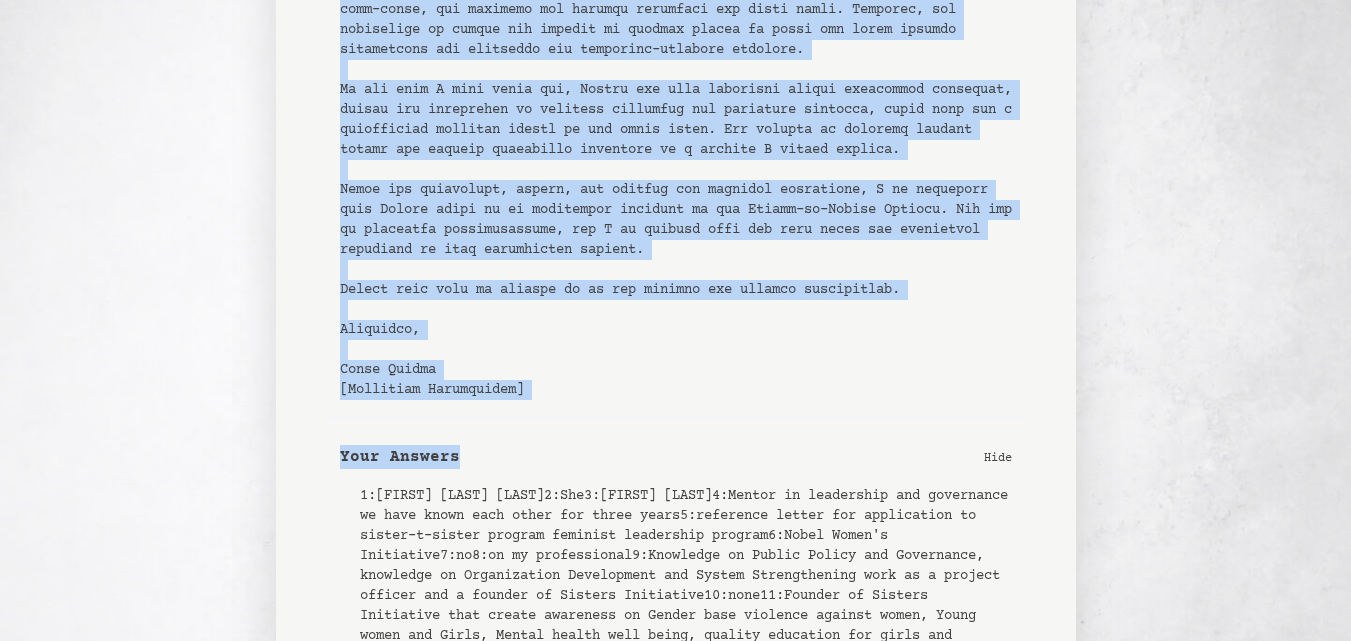 drag, startPoint x: 343, startPoint y: 20, endPoint x: 713, endPoint y: 435, distance: 555.9901 